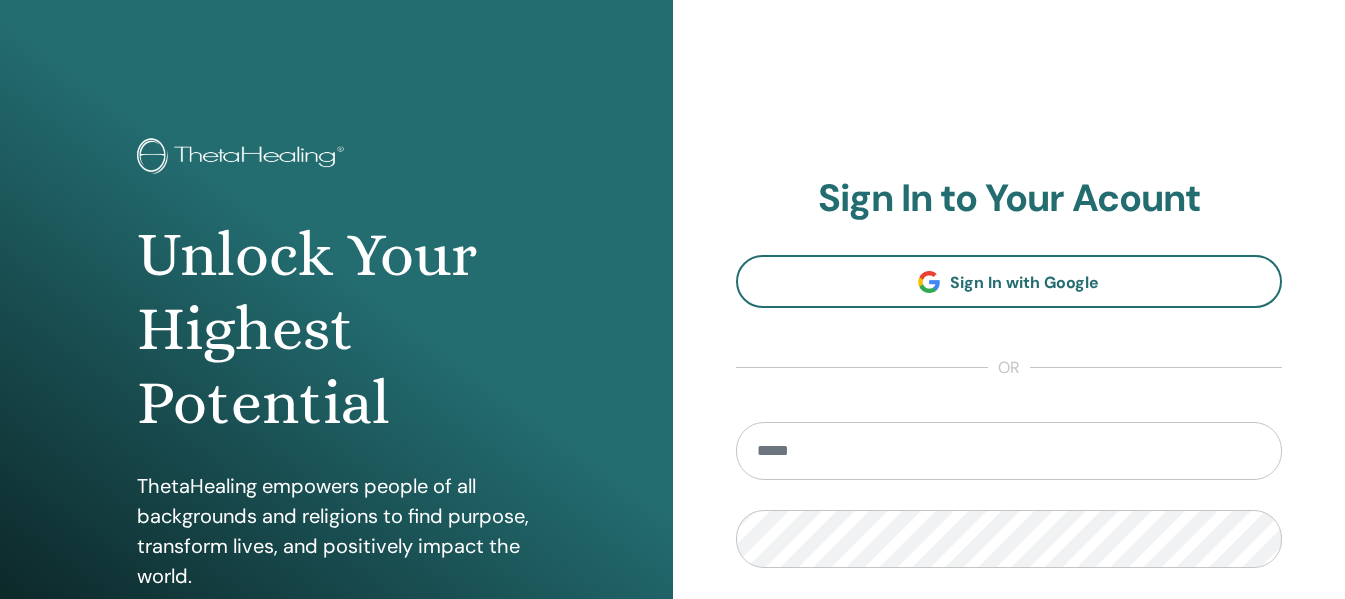 scroll, scrollTop: 0, scrollLeft: 0, axis: both 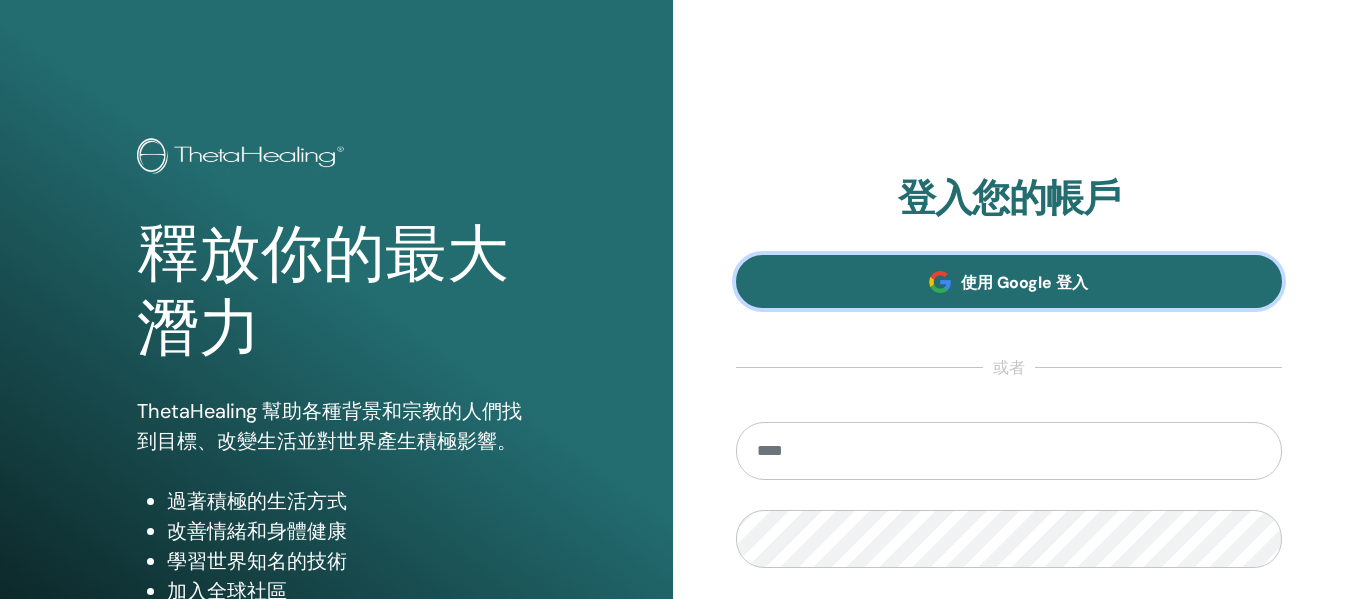 click on "使用 Google 登入" at bounding box center (1009, 281) 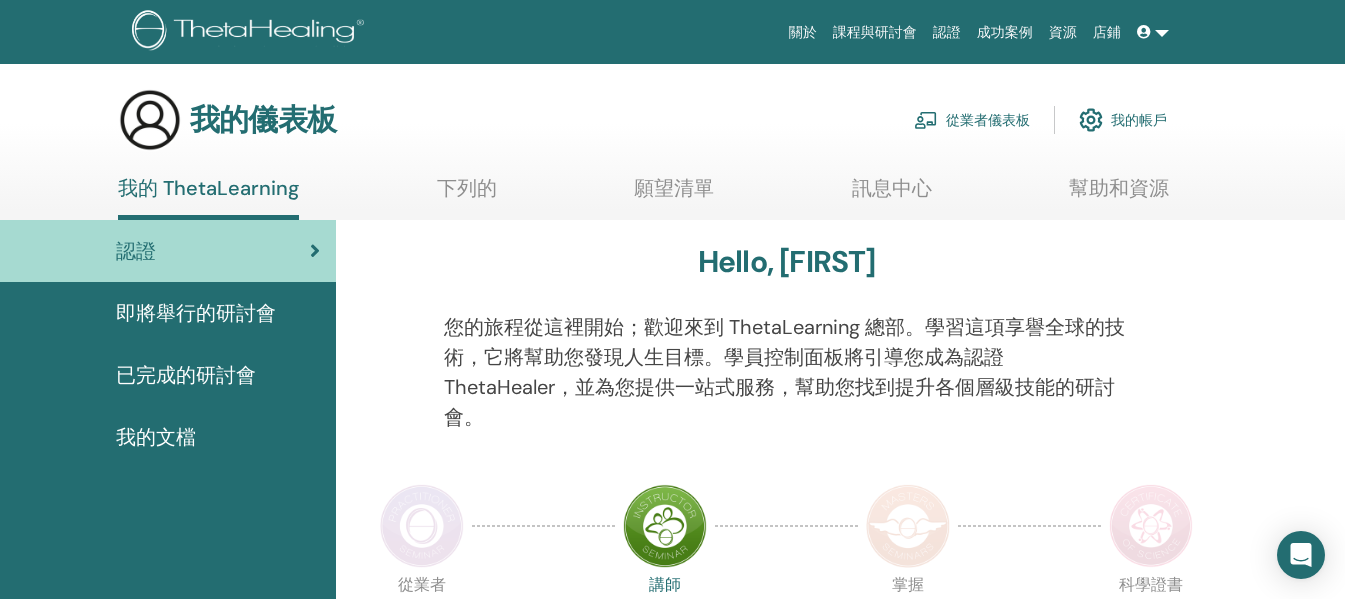 scroll, scrollTop: 100, scrollLeft: 0, axis: vertical 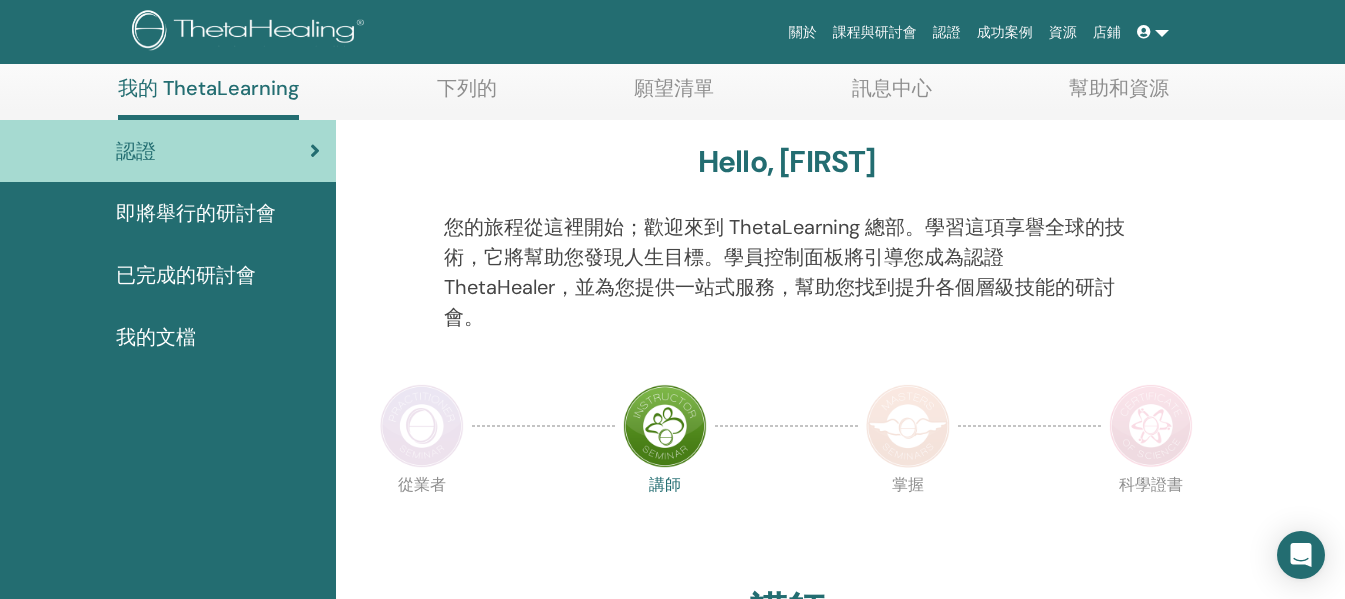 click at bounding box center [665, 426] 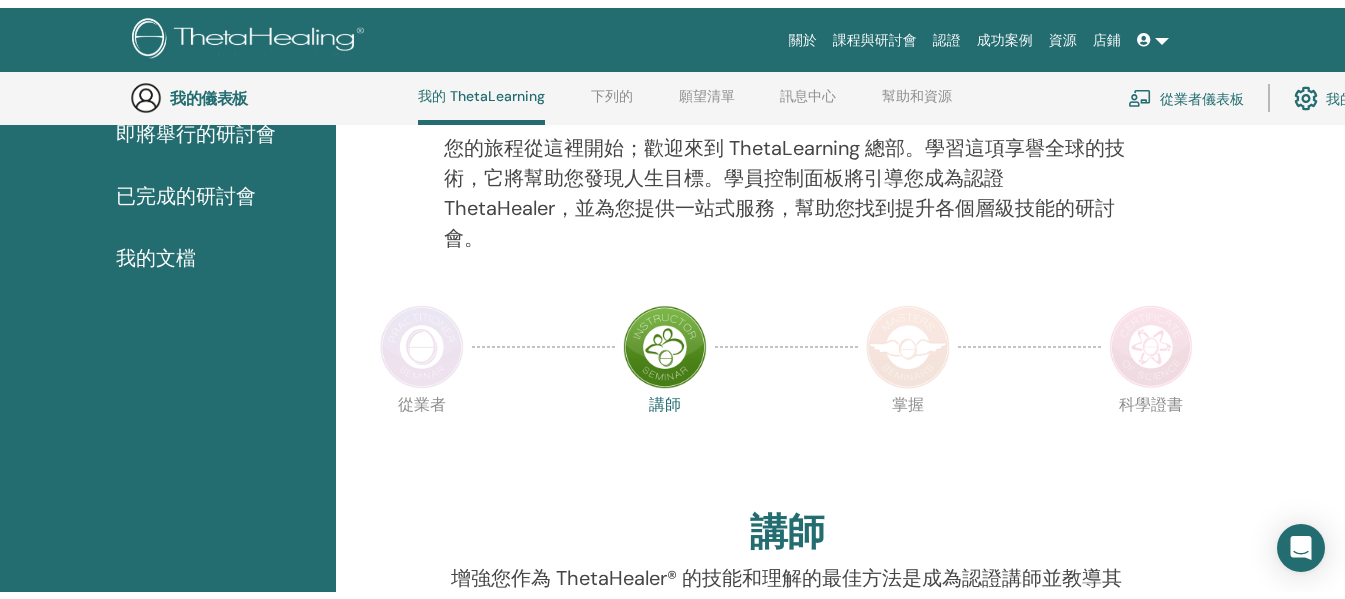 scroll, scrollTop: 0, scrollLeft: 0, axis: both 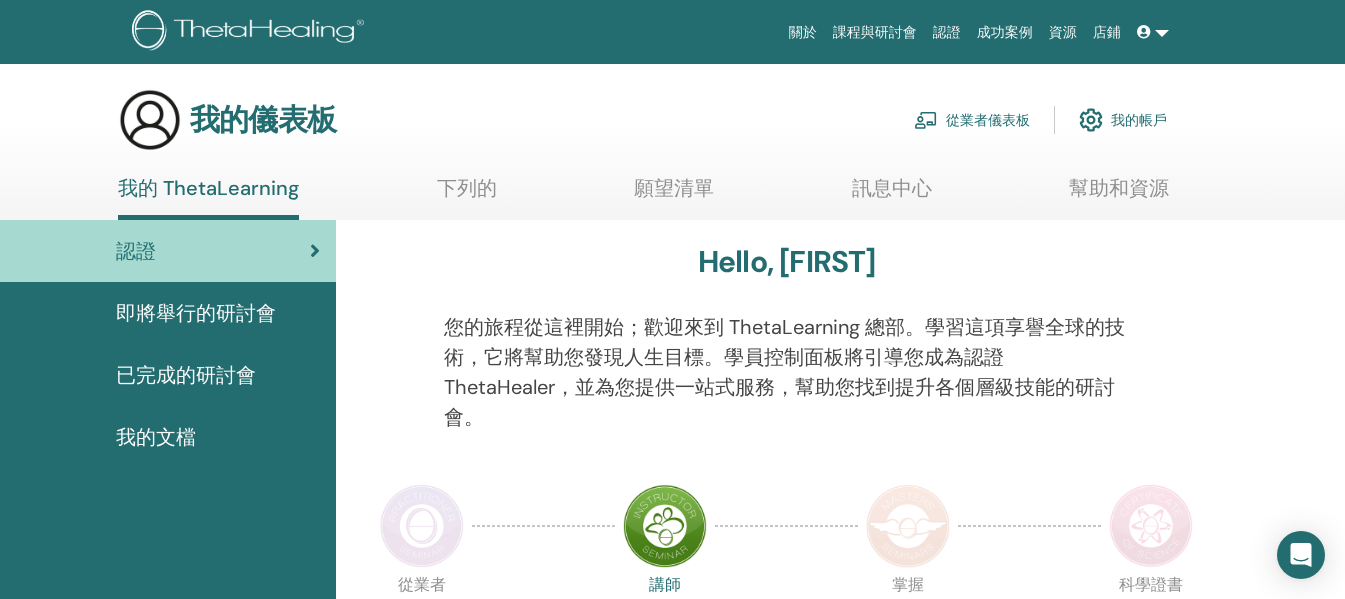 click at bounding box center (315, 251) 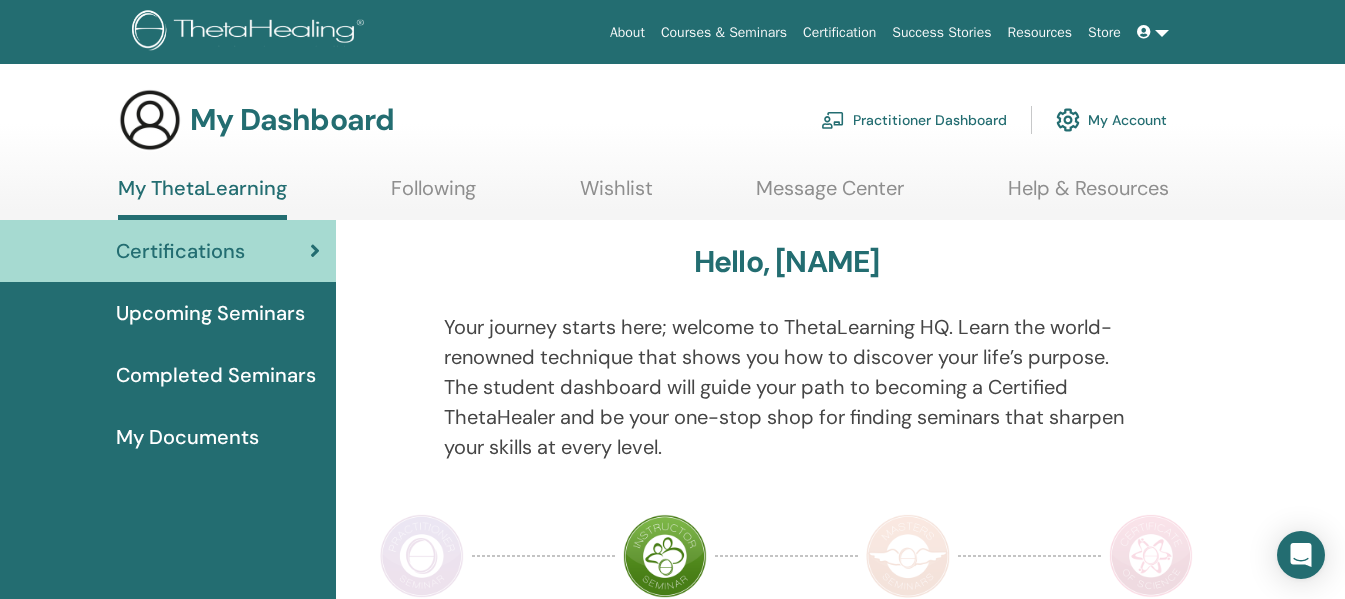 scroll, scrollTop: 0, scrollLeft: 0, axis: both 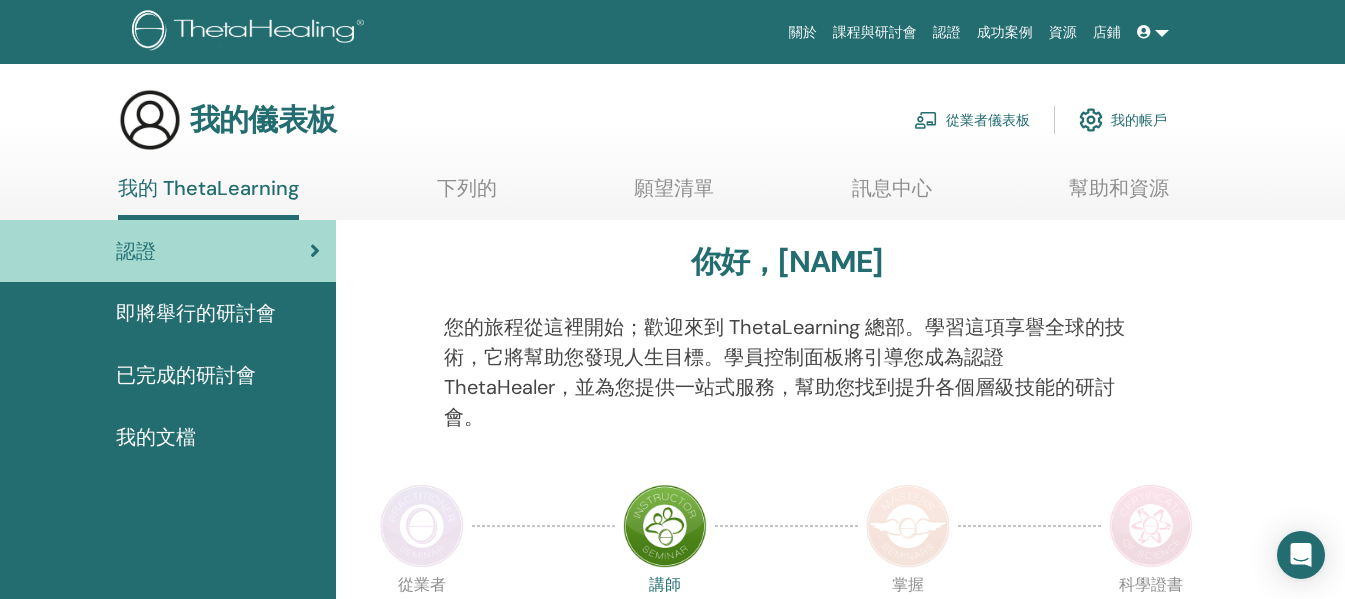 click on "即將舉行的研討會" at bounding box center [196, 313] 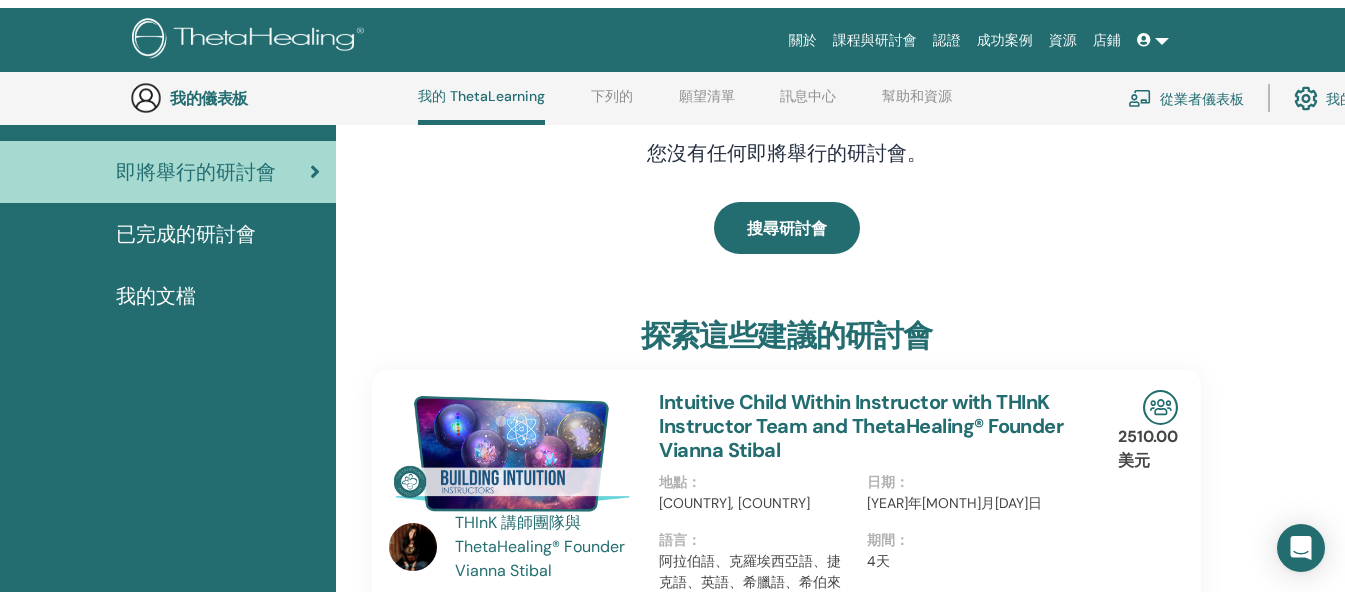 scroll, scrollTop: 0, scrollLeft: 0, axis: both 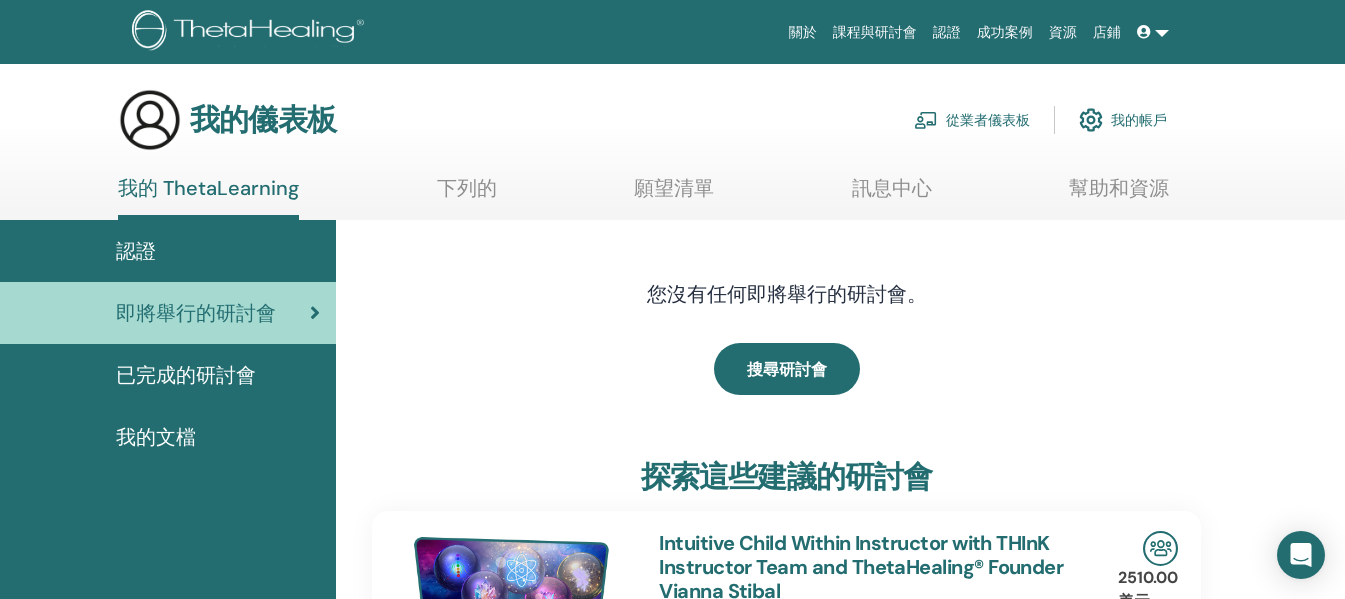 click on "我的帳戶" at bounding box center (1139, 121) 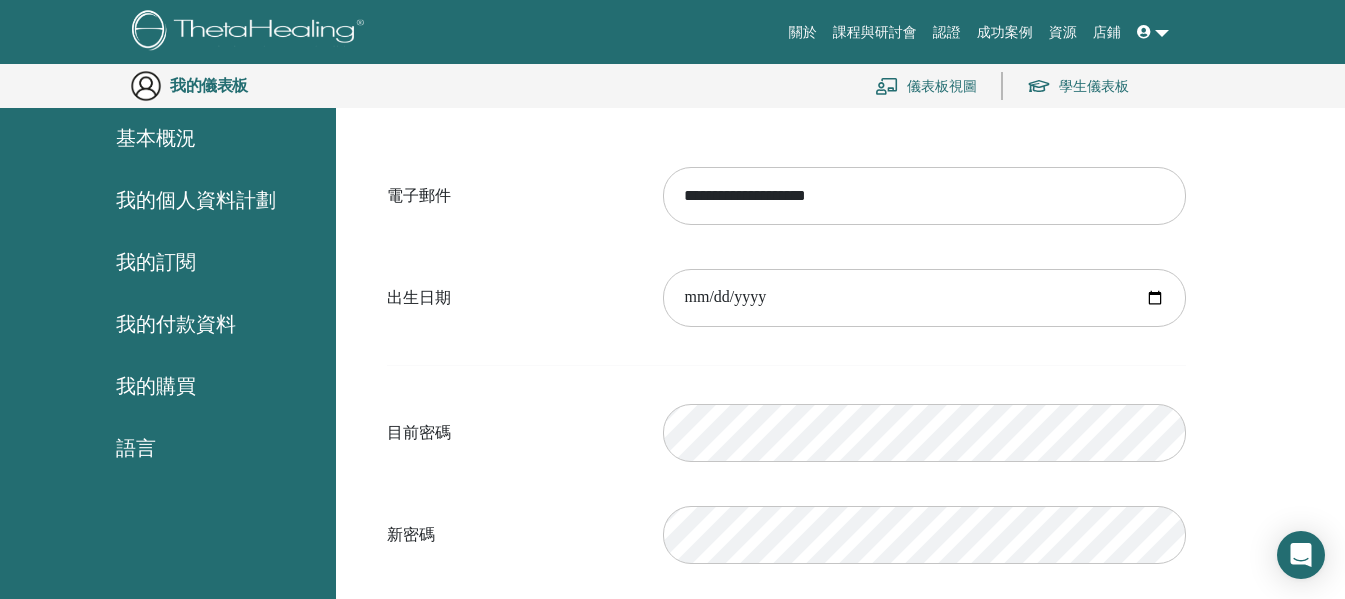 scroll, scrollTop: 144, scrollLeft: 0, axis: vertical 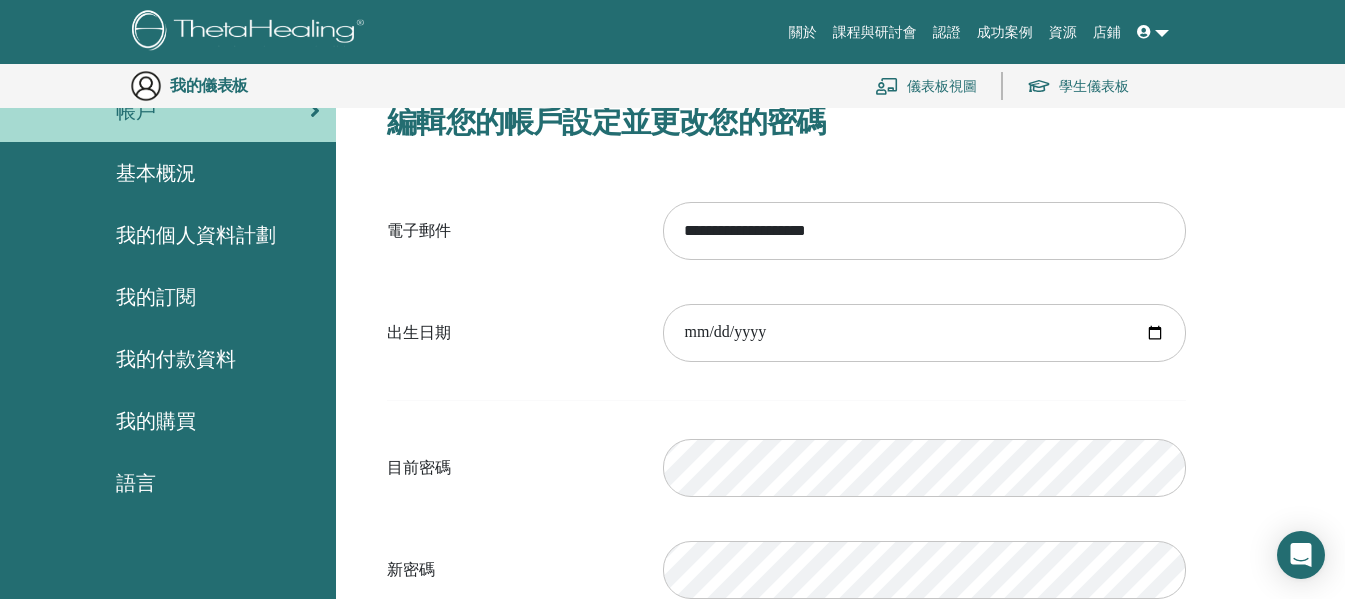 click on "我的個人資料計劃" at bounding box center [196, 235] 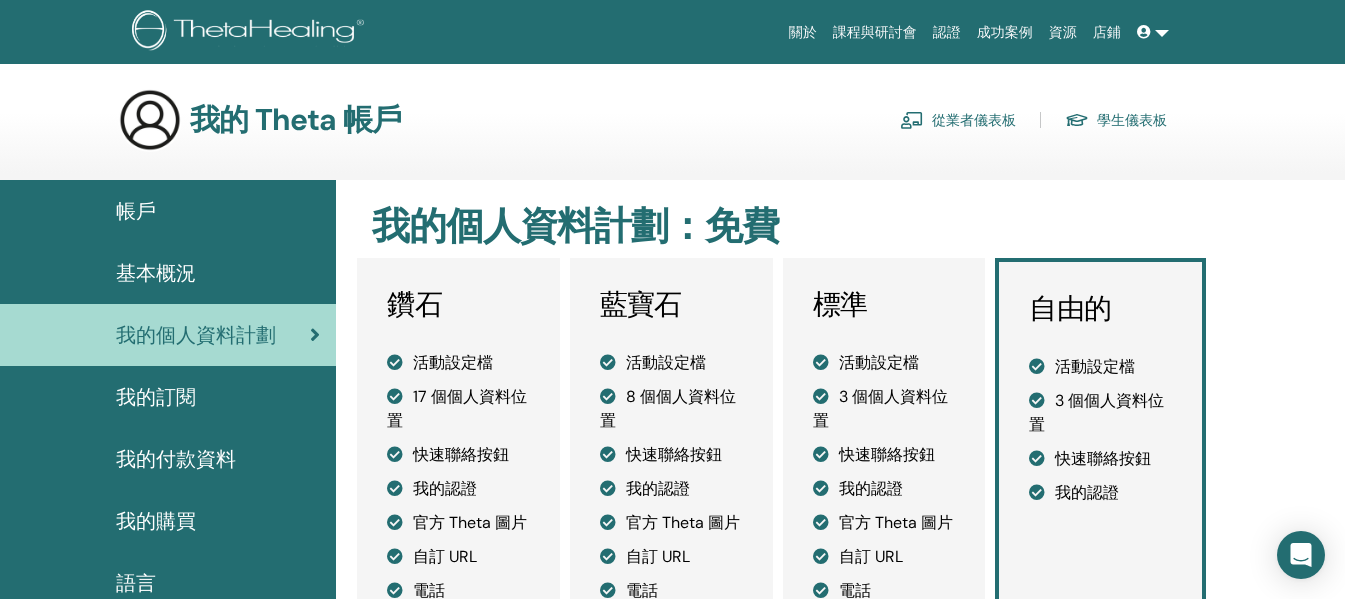 scroll, scrollTop: 100, scrollLeft: 0, axis: vertical 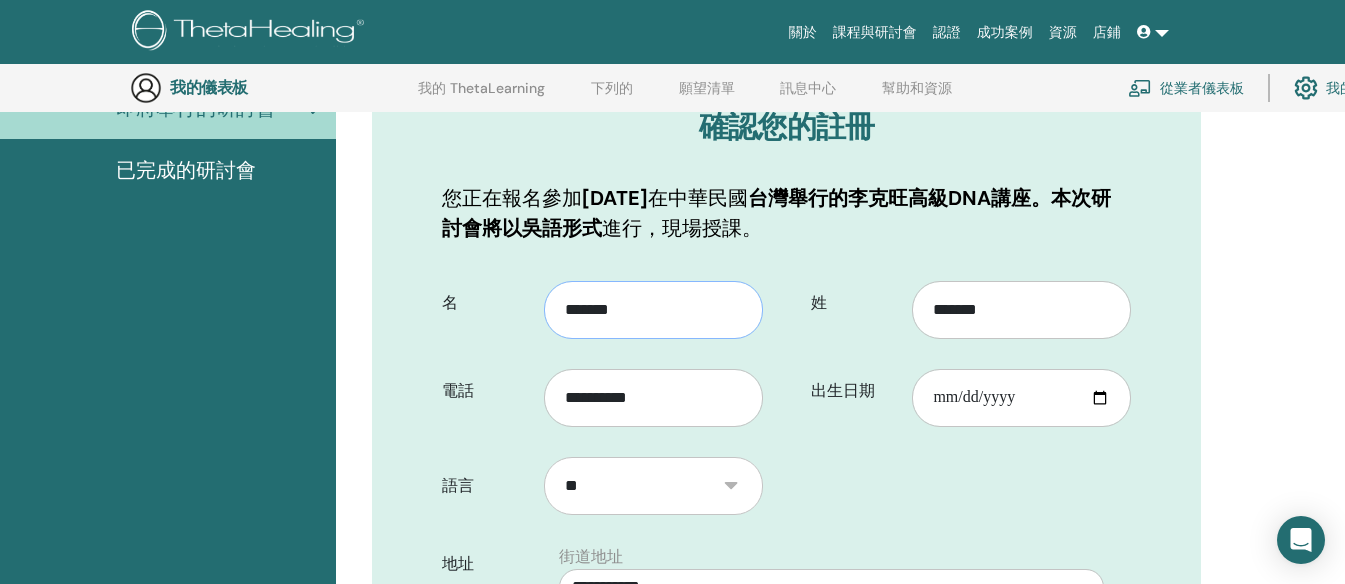 click on "*******" at bounding box center [653, 310] 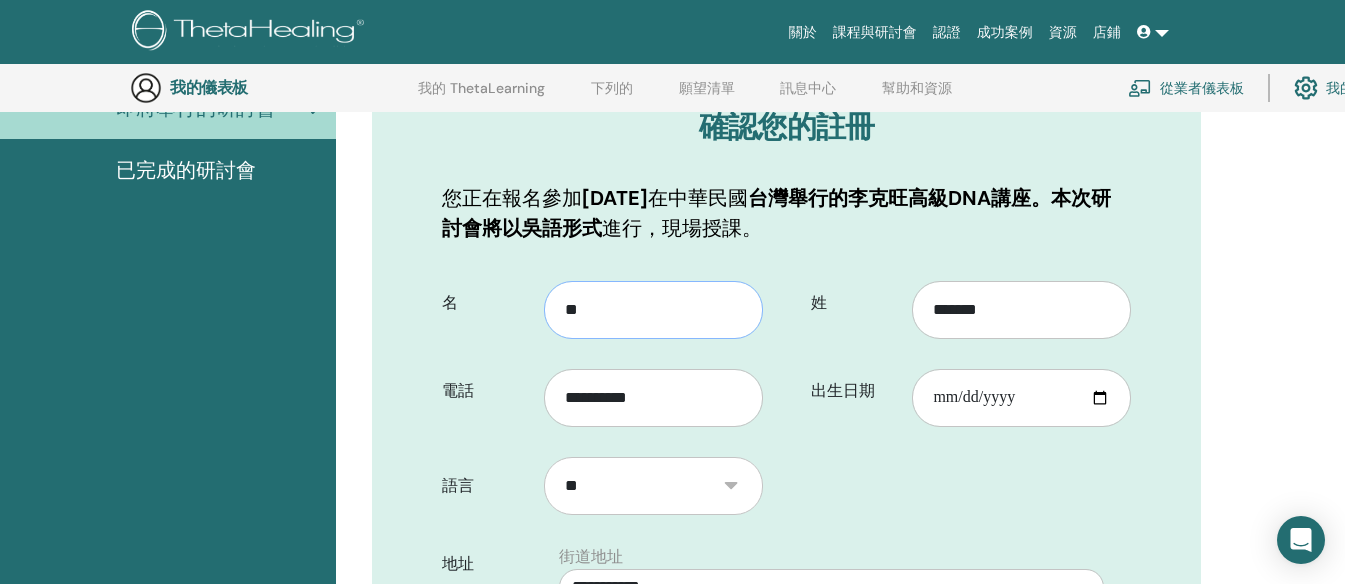 type on "*" 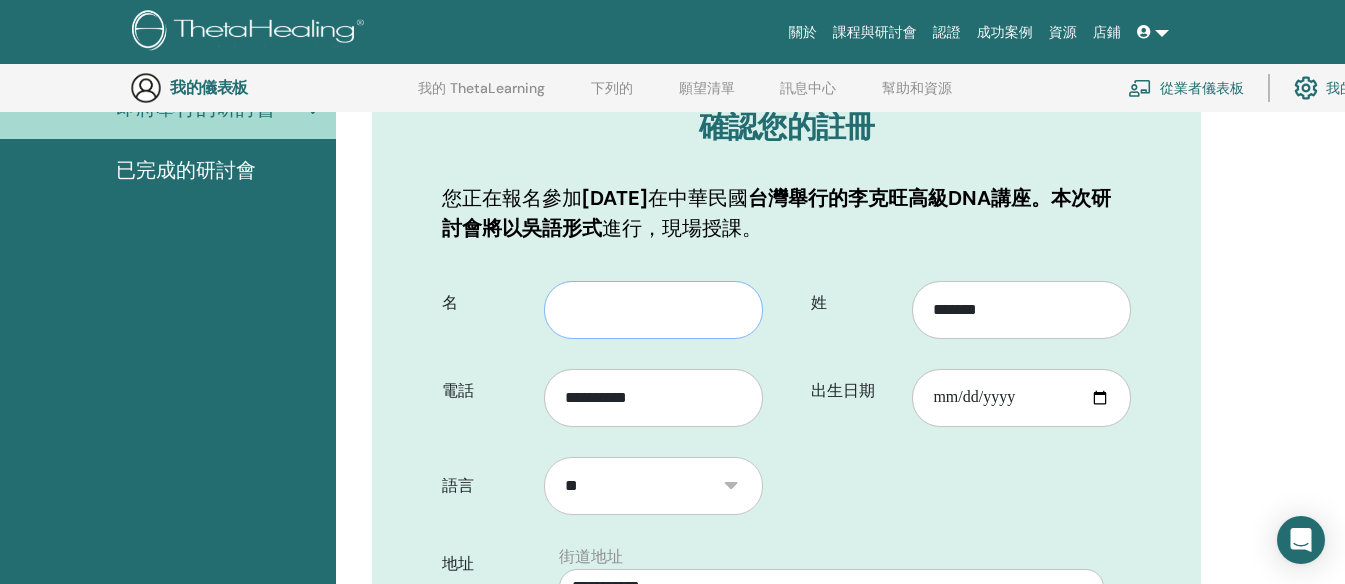 type 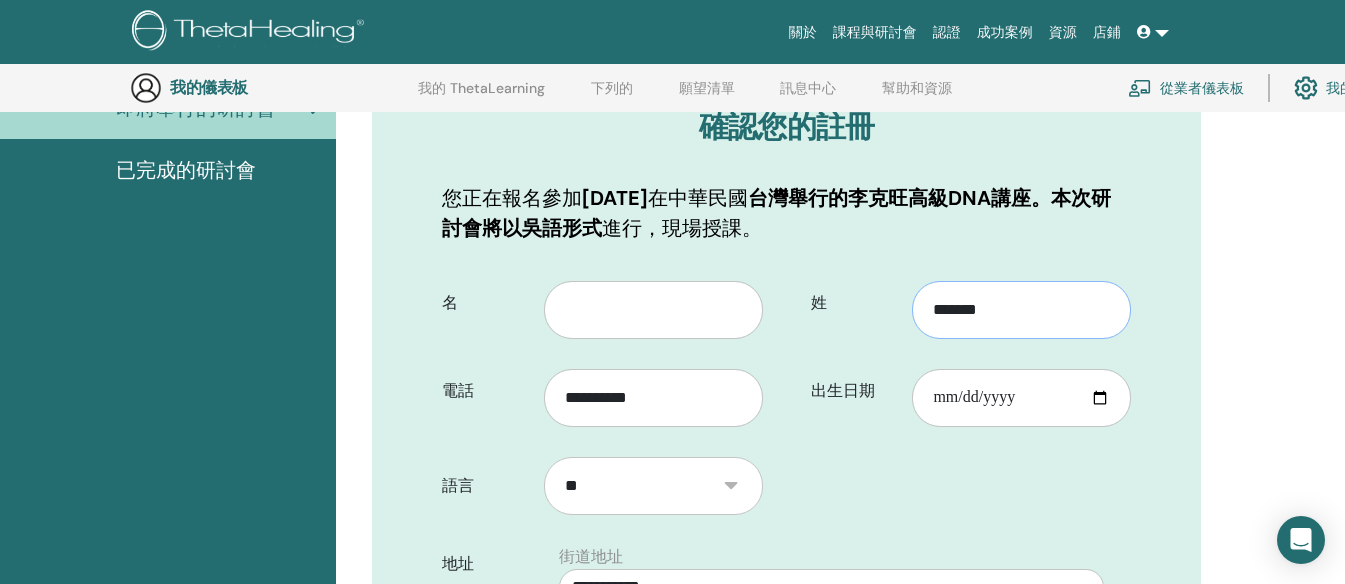 click on "*******" at bounding box center (1021, 310) 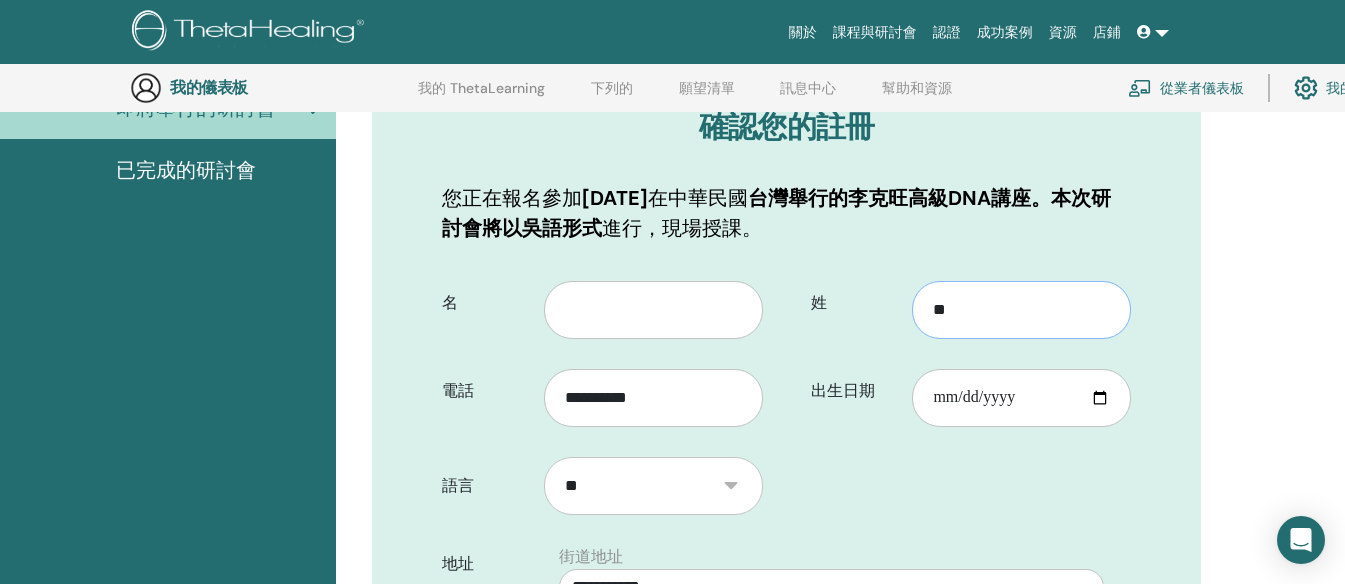 type on "*" 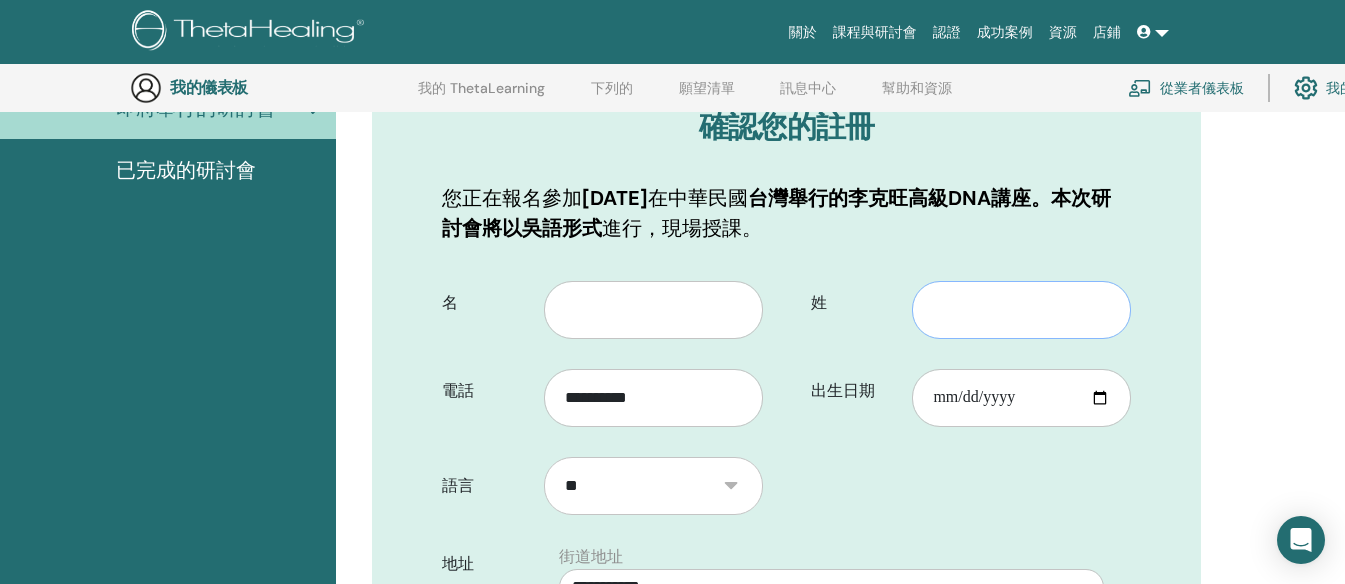 type 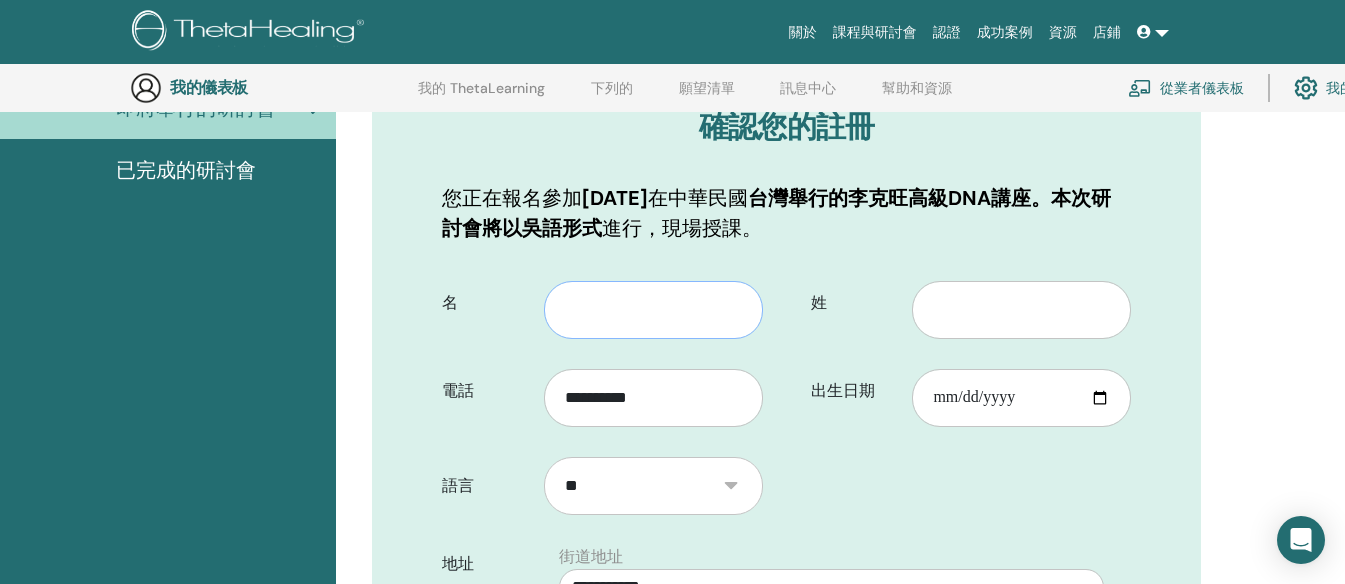 click on "名" at bounding box center (653, 310) 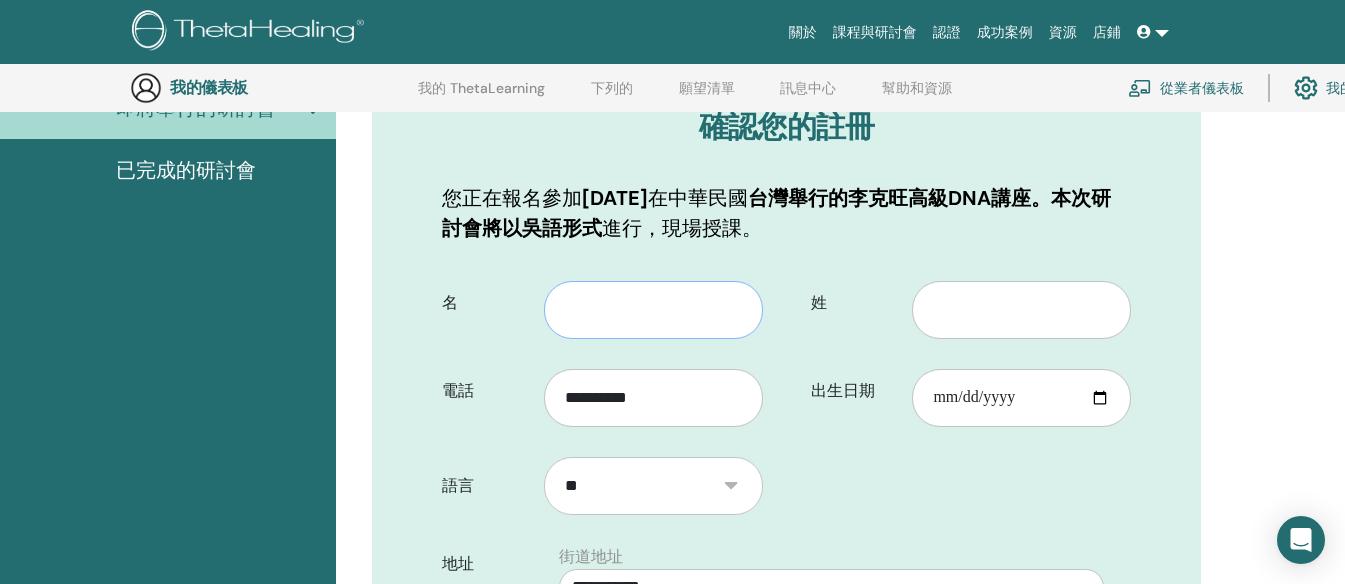 type on "*" 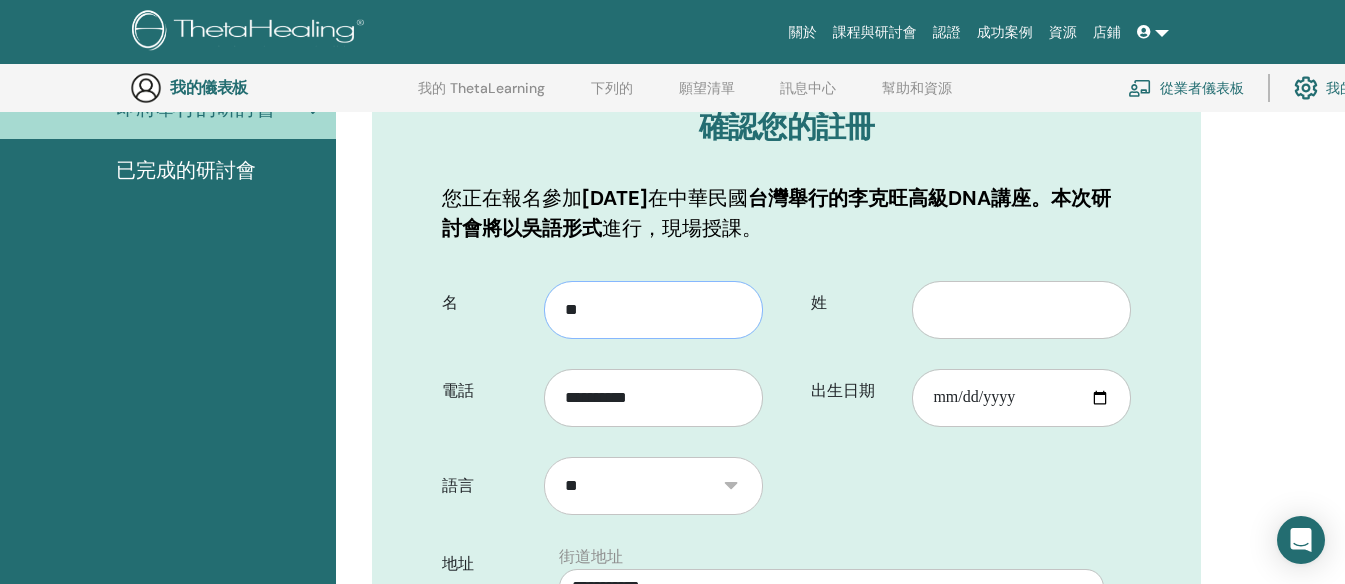 type on "*" 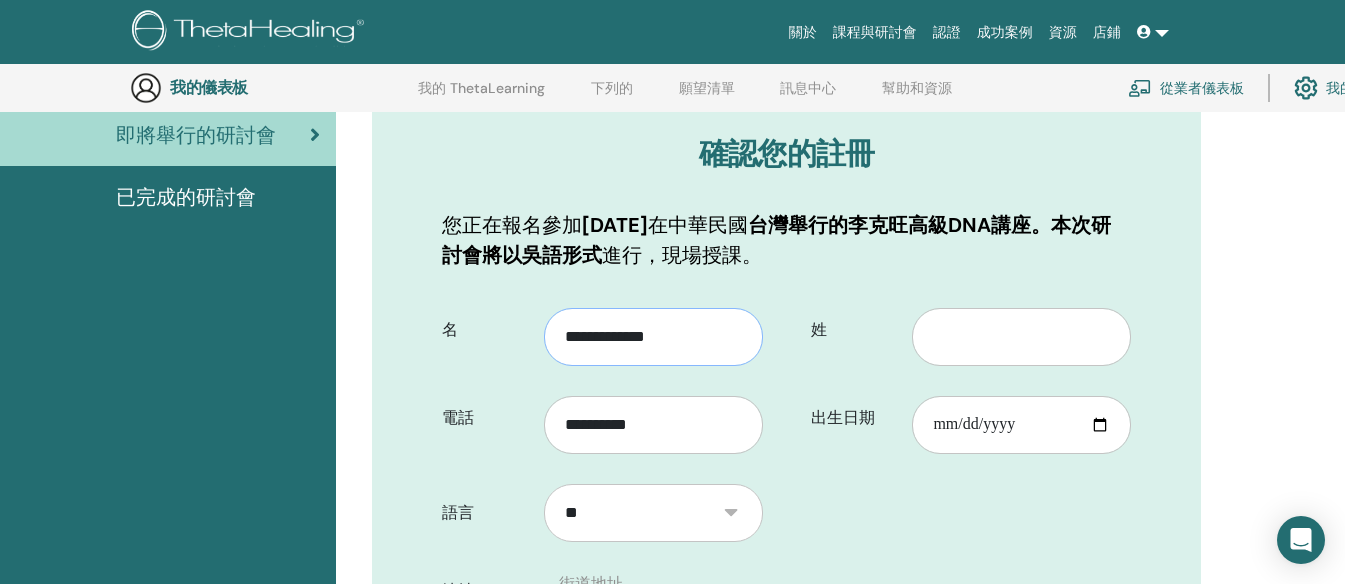 scroll, scrollTop: 148, scrollLeft: 0, axis: vertical 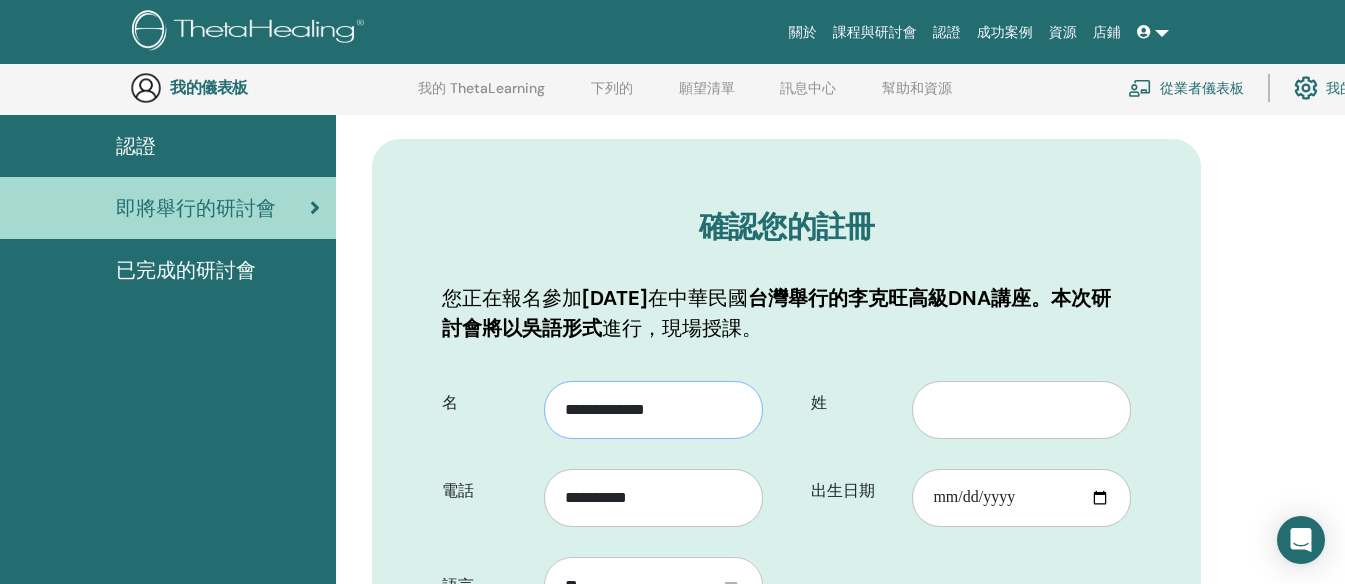 drag, startPoint x: 674, startPoint y: 408, endPoint x: 589, endPoint y: 395, distance: 85.98837 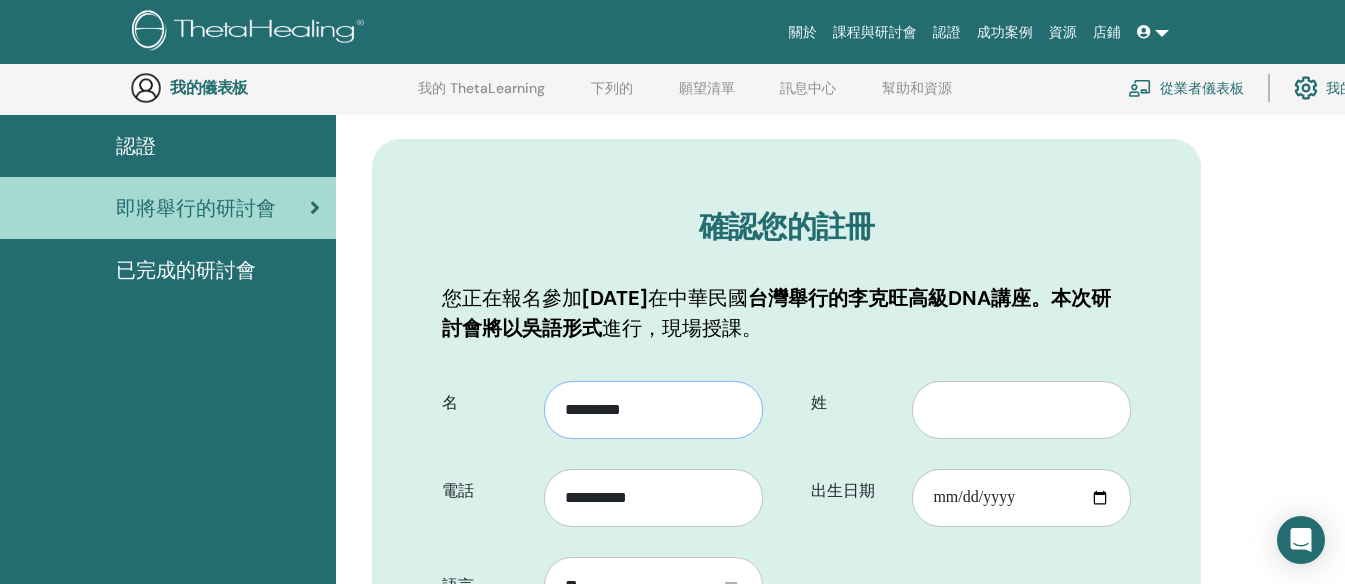 type on "********" 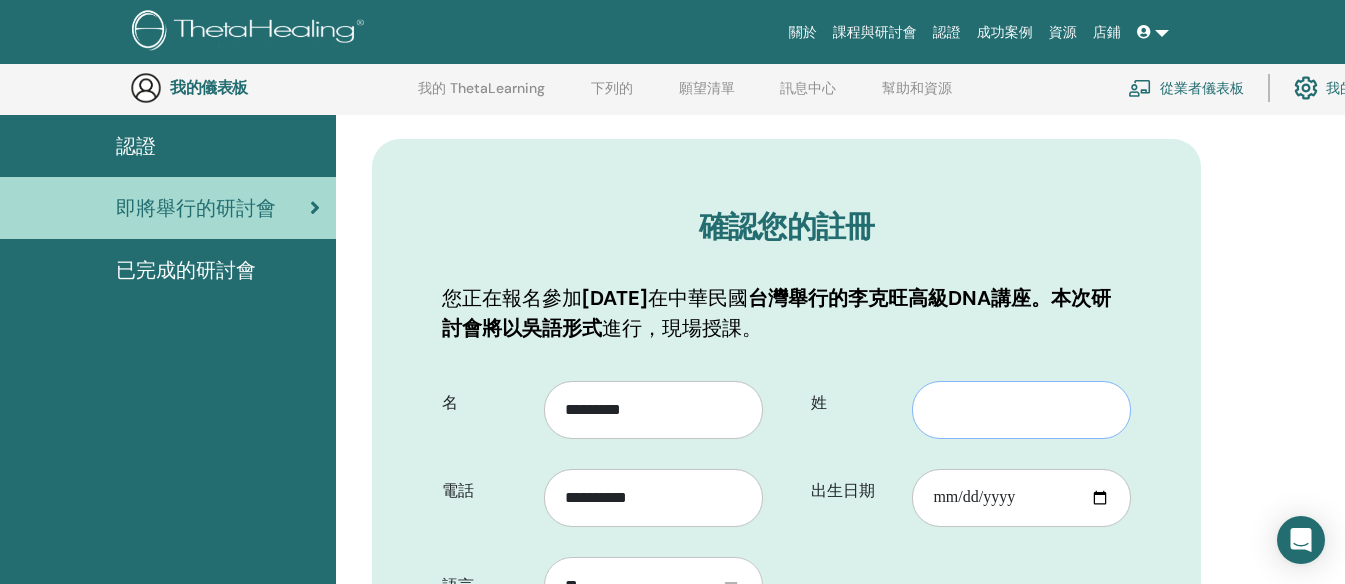 click on "姓" at bounding box center [1021, 410] 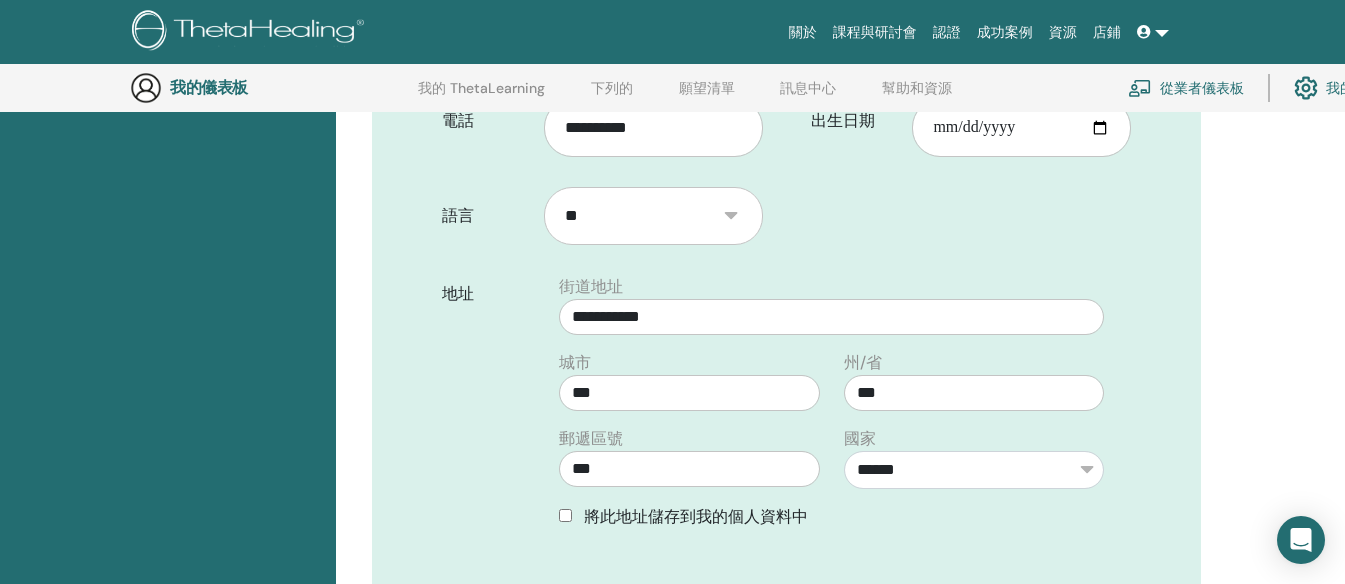 scroll, scrollTop: 548, scrollLeft: 0, axis: vertical 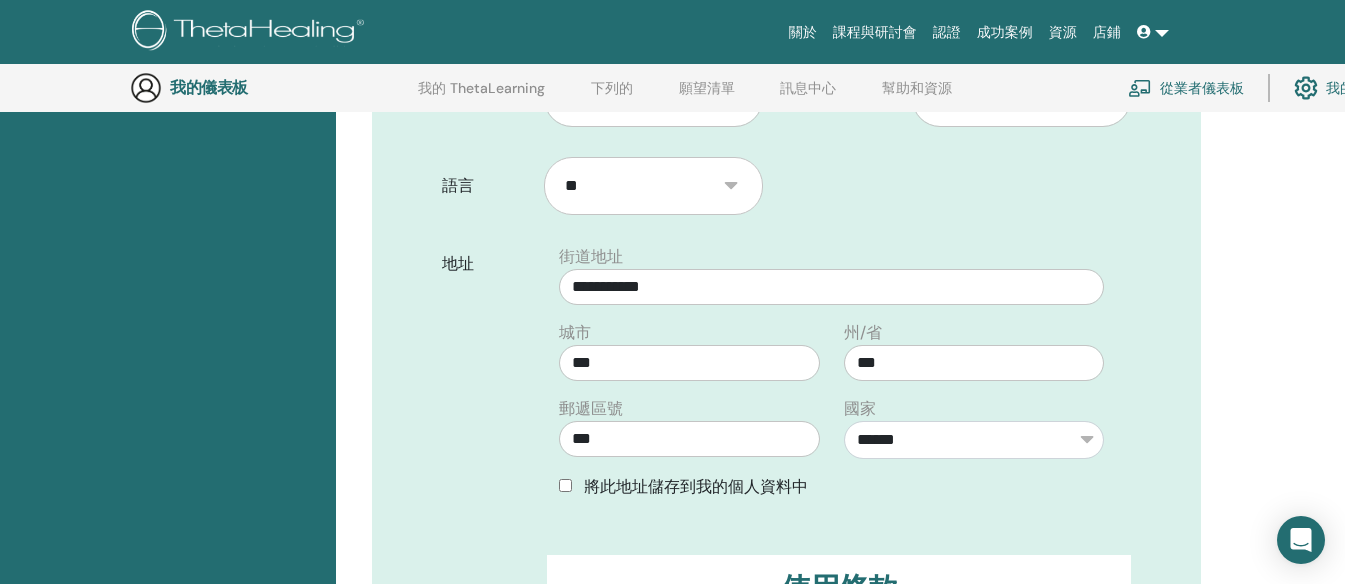 type on "****" 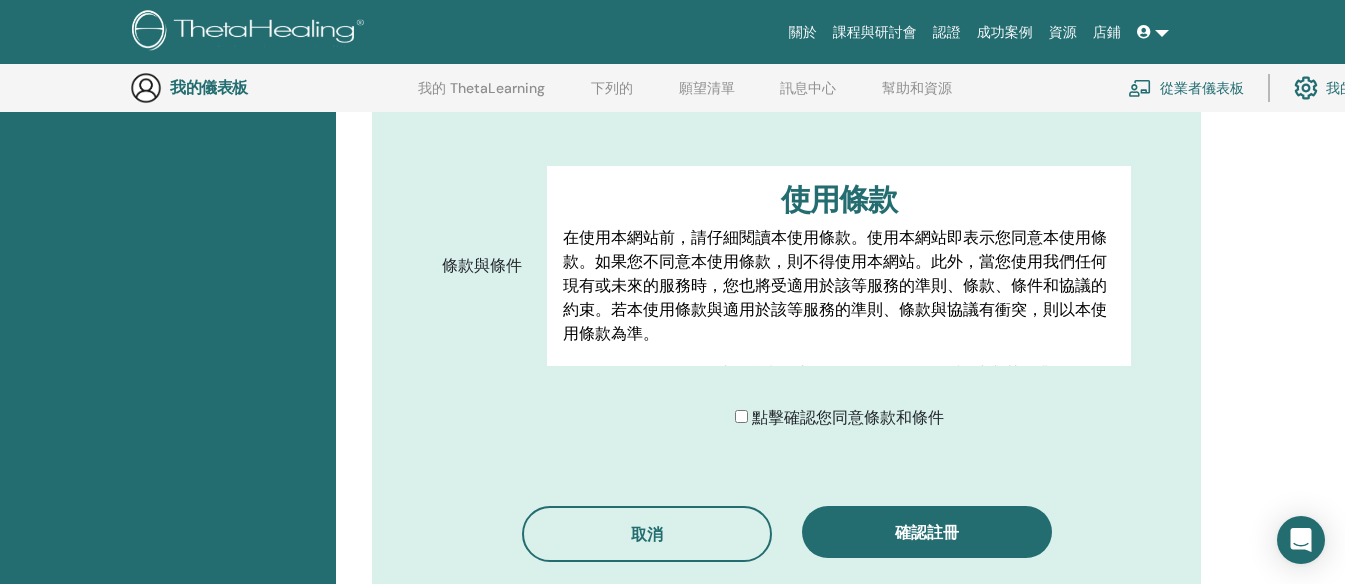 scroll, scrollTop: 948, scrollLeft: 0, axis: vertical 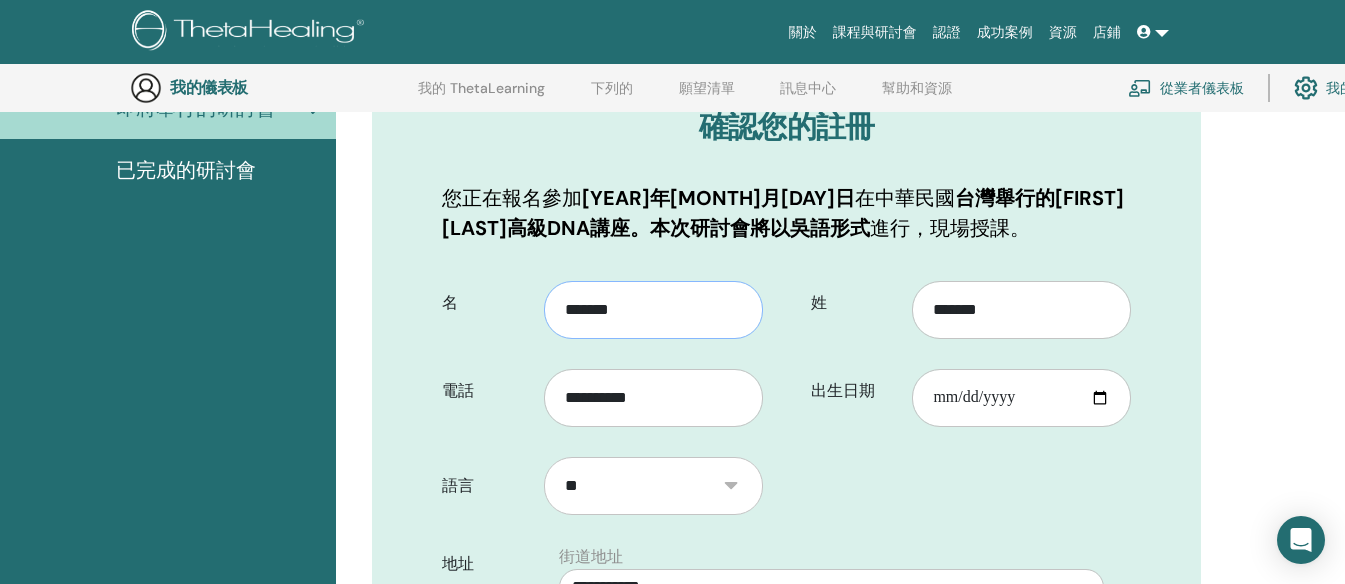click on "*******" at bounding box center (653, 310) 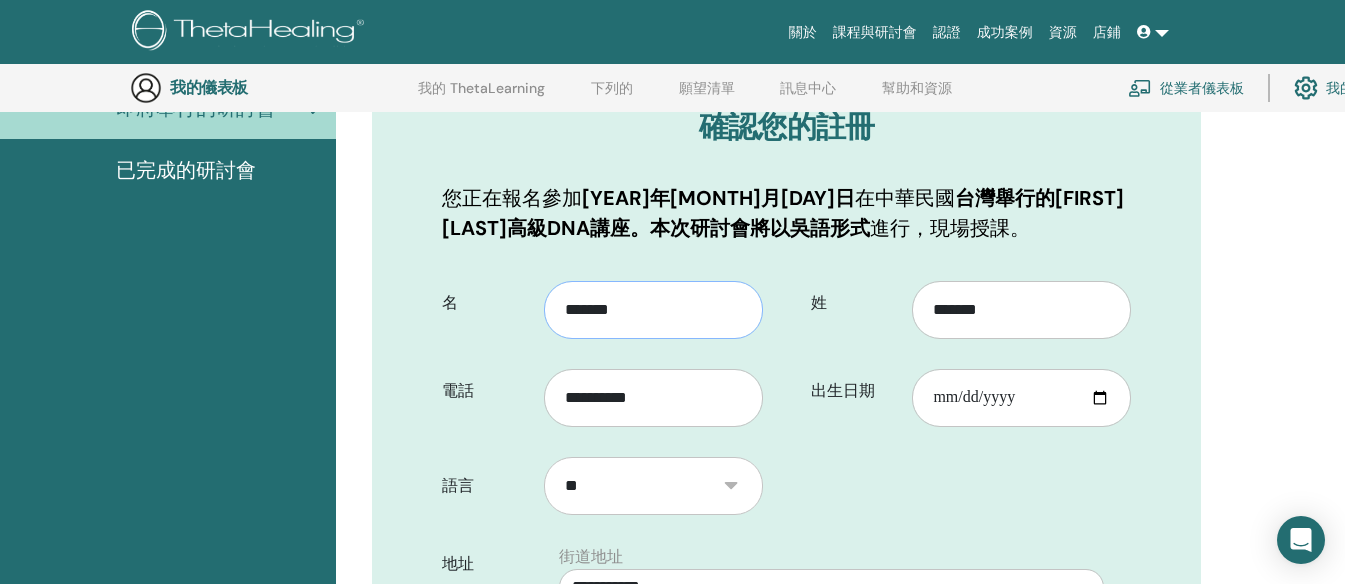 click on "*******" at bounding box center (653, 310) 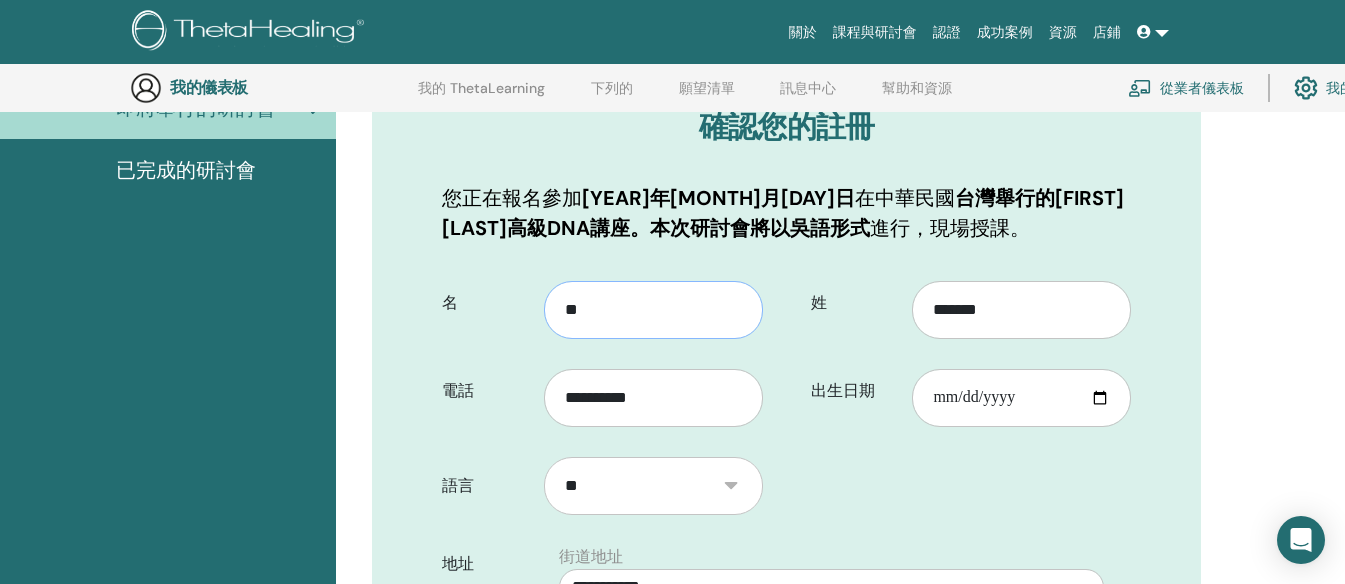 type on "*" 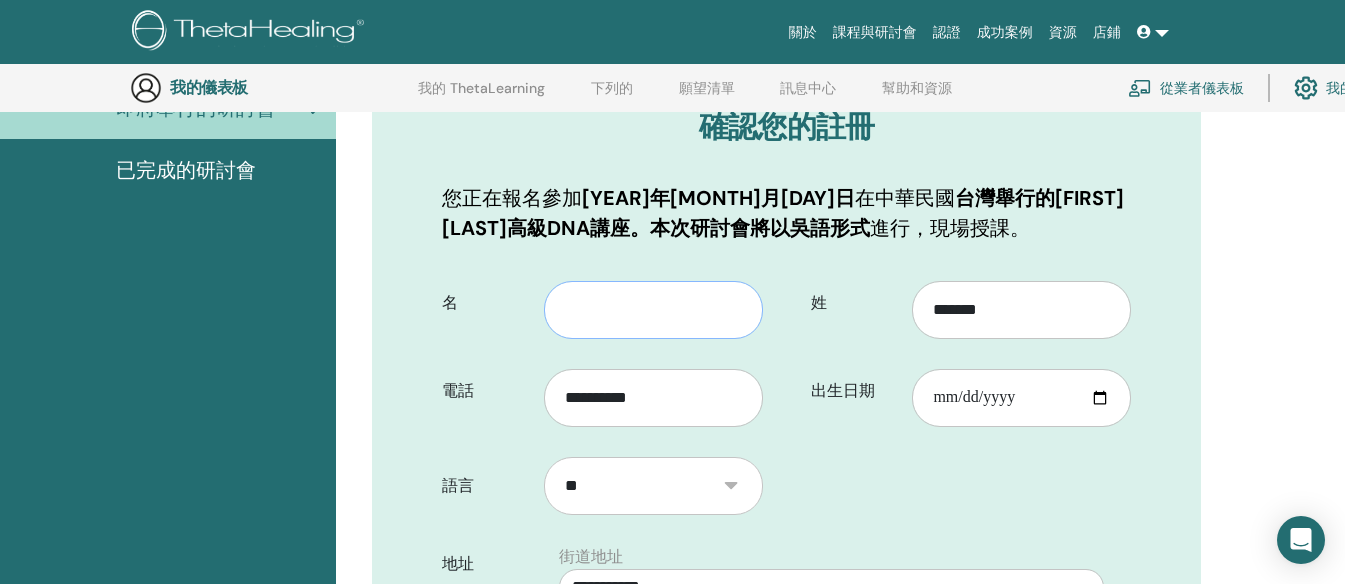paste on "**********" 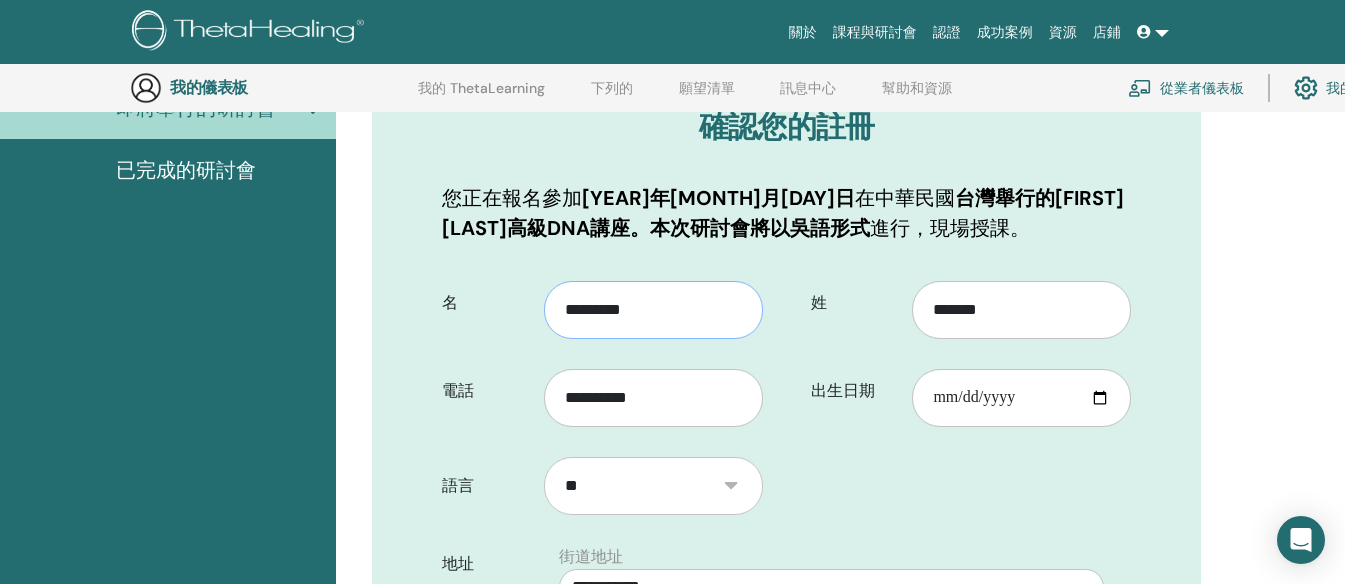 type on "********" 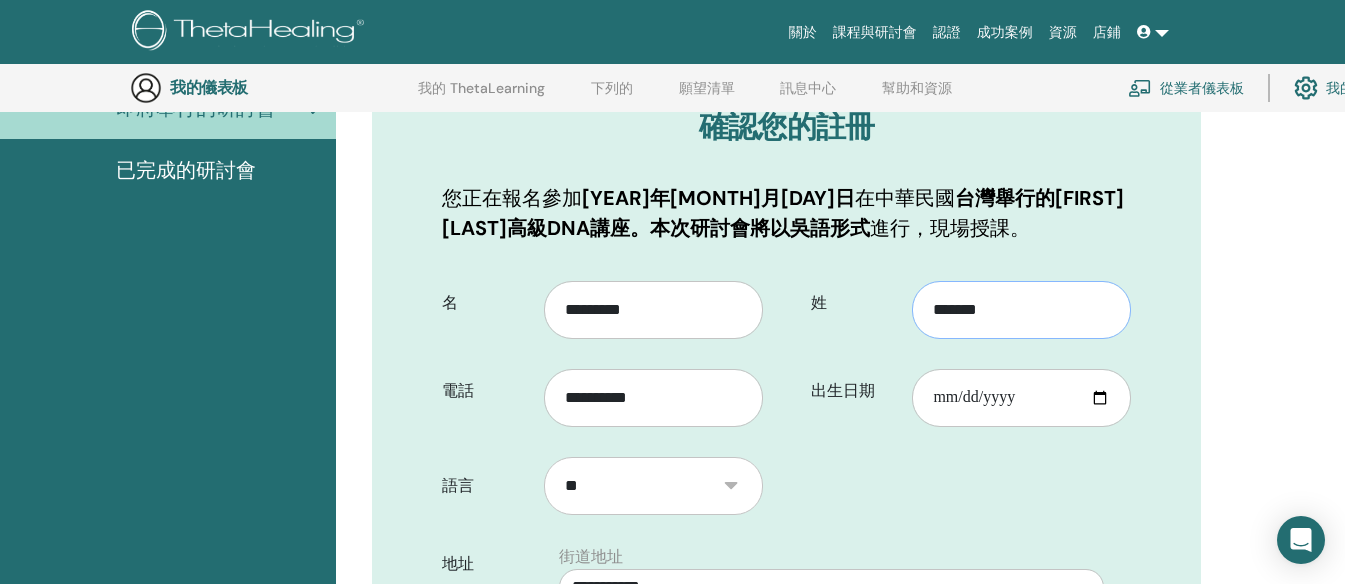 click on "*******" at bounding box center (1021, 310) 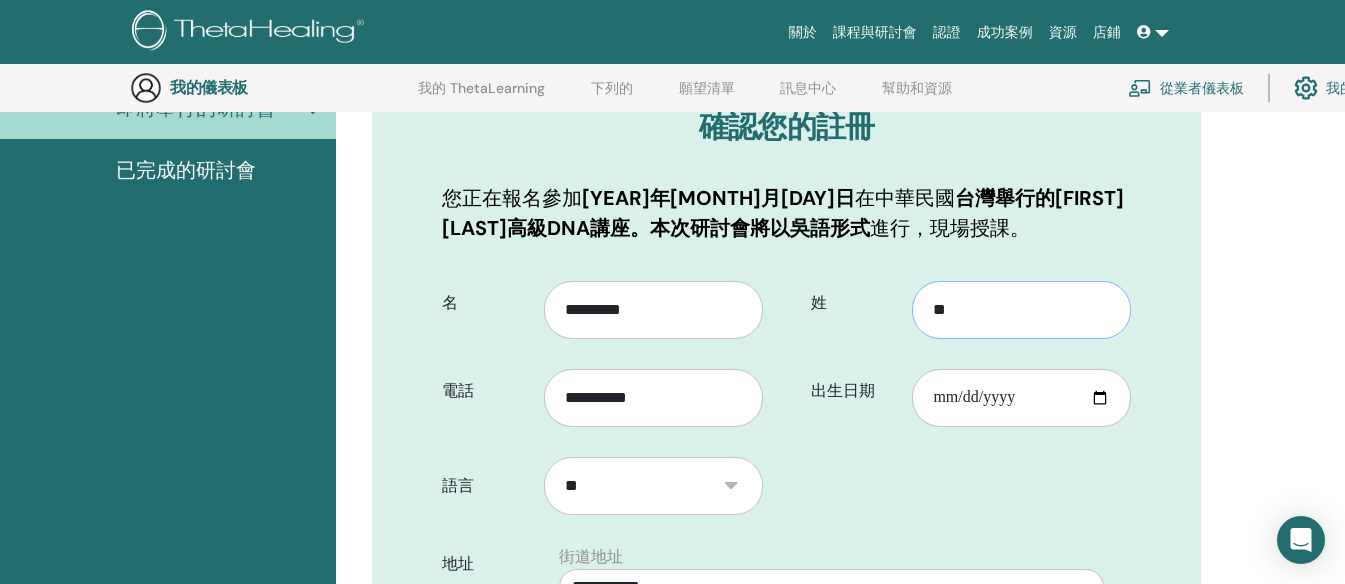 type on "*" 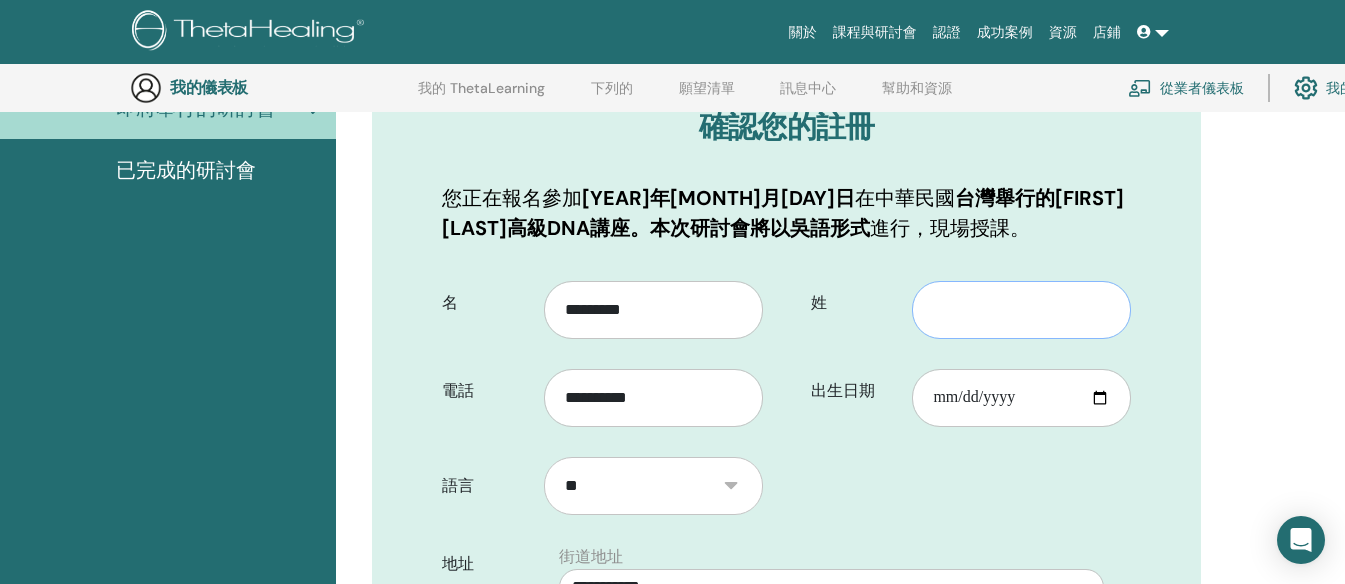 paste on "**********" 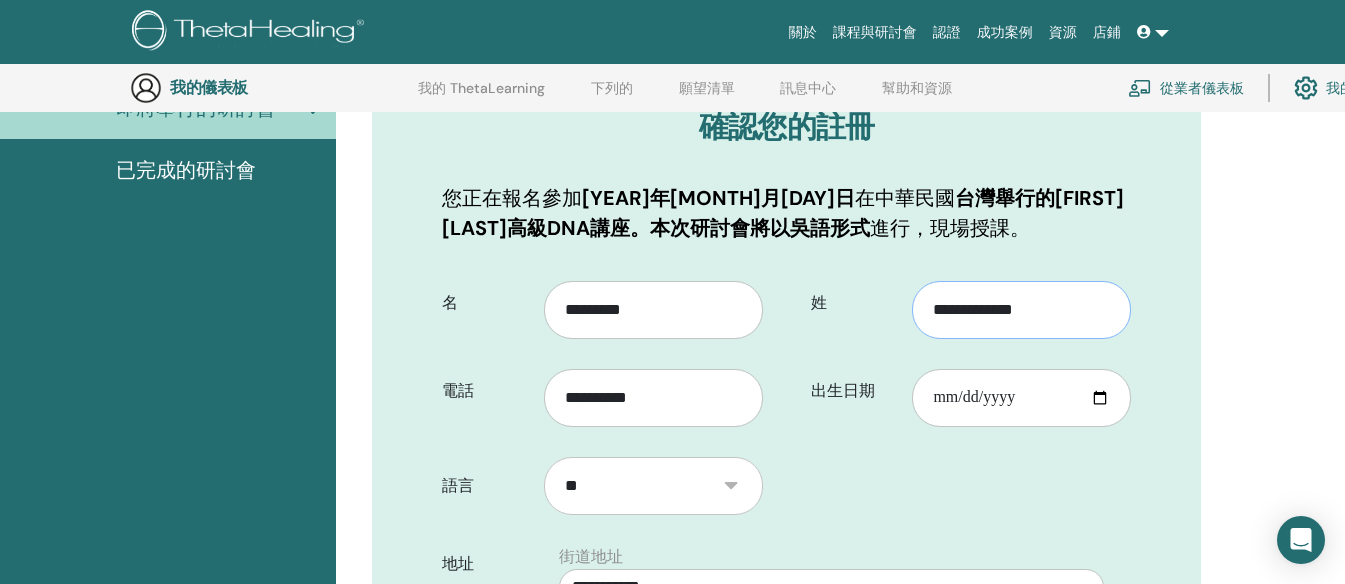 click on "**********" at bounding box center (1021, 310) 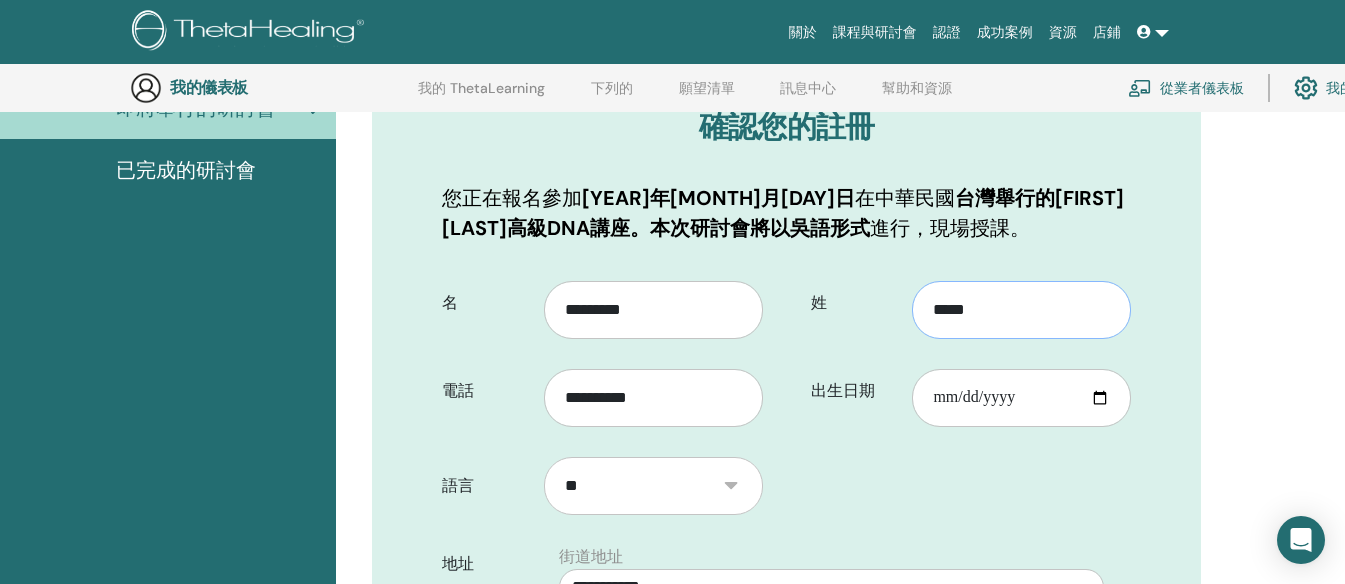 click on "****" at bounding box center [1021, 310] 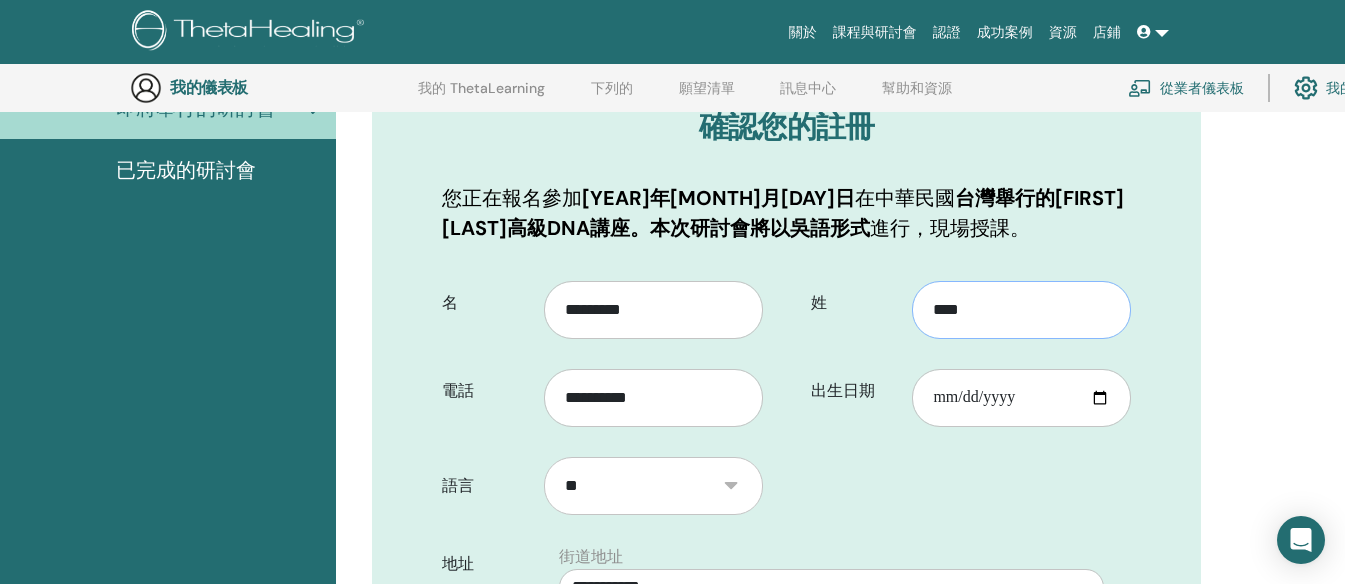 type on "****" 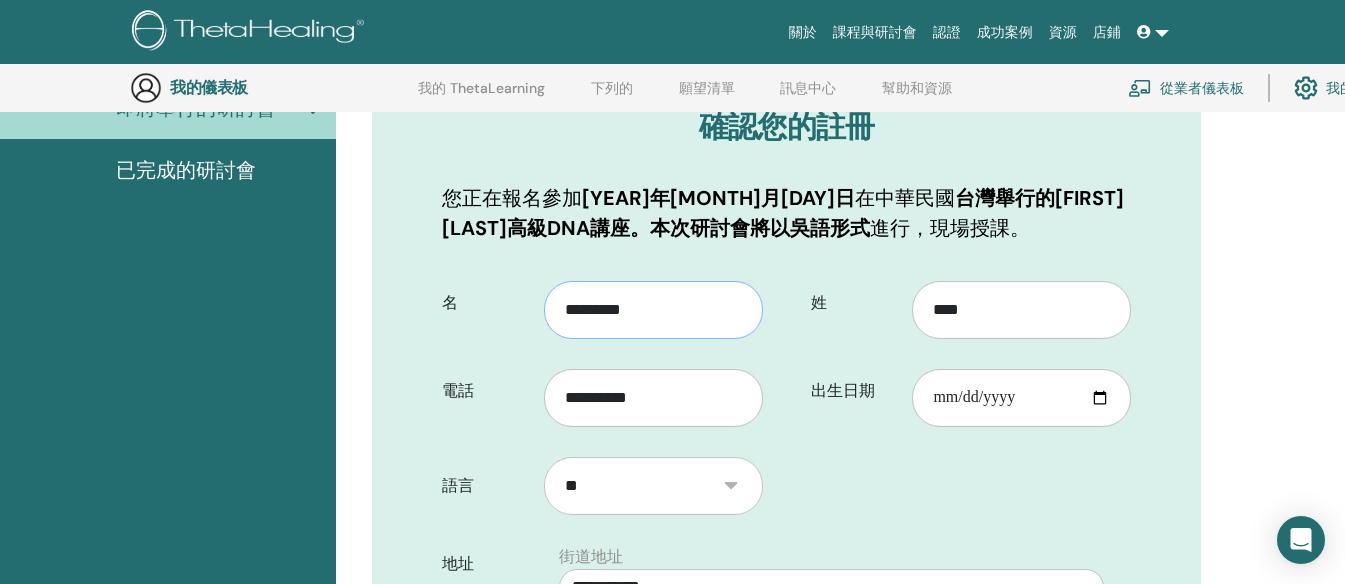 click on "********" at bounding box center (653, 310) 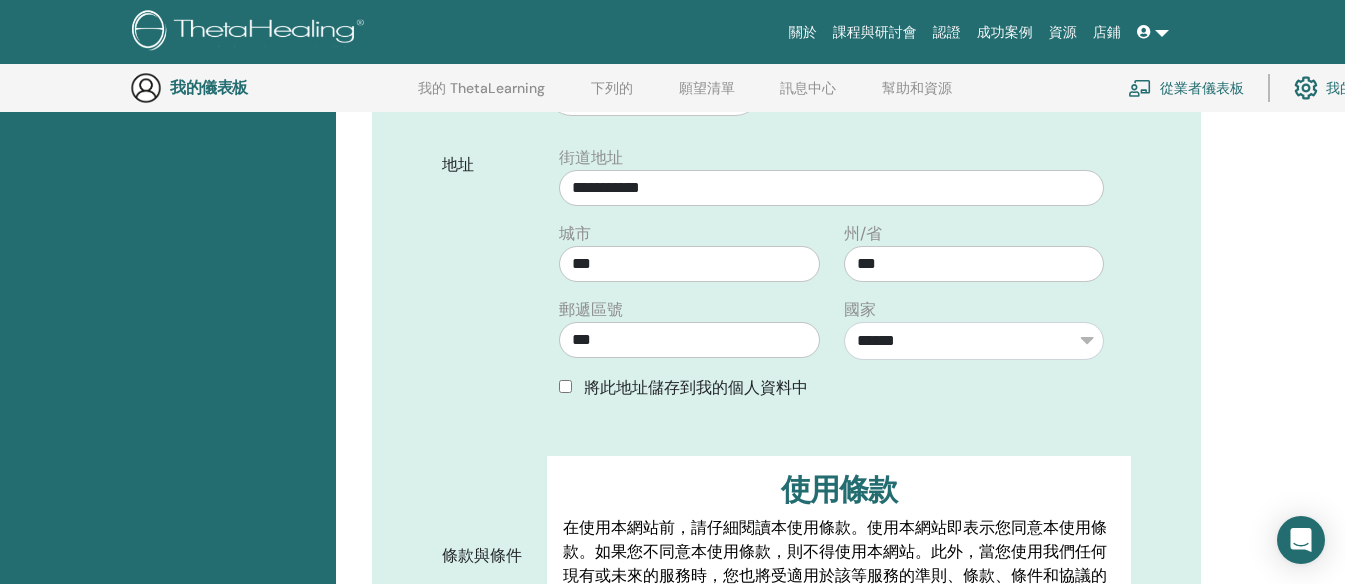 scroll, scrollTop: 648, scrollLeft: 0, axis: vertical 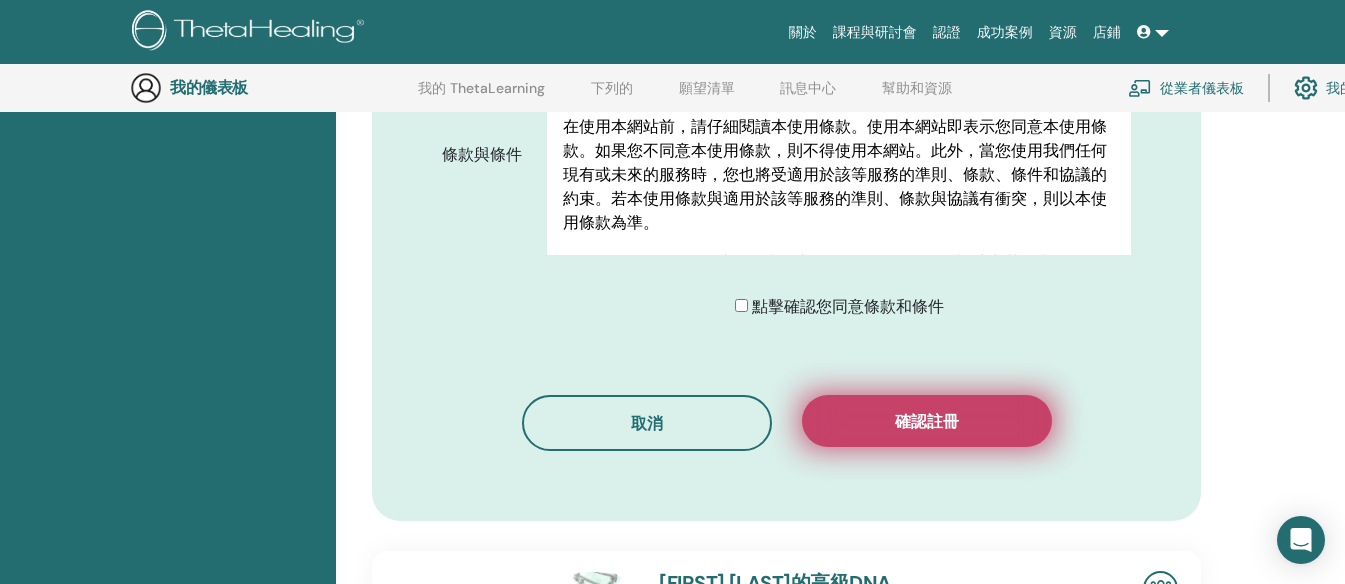 click on "確認註冊" at bounding box center [927, 421] 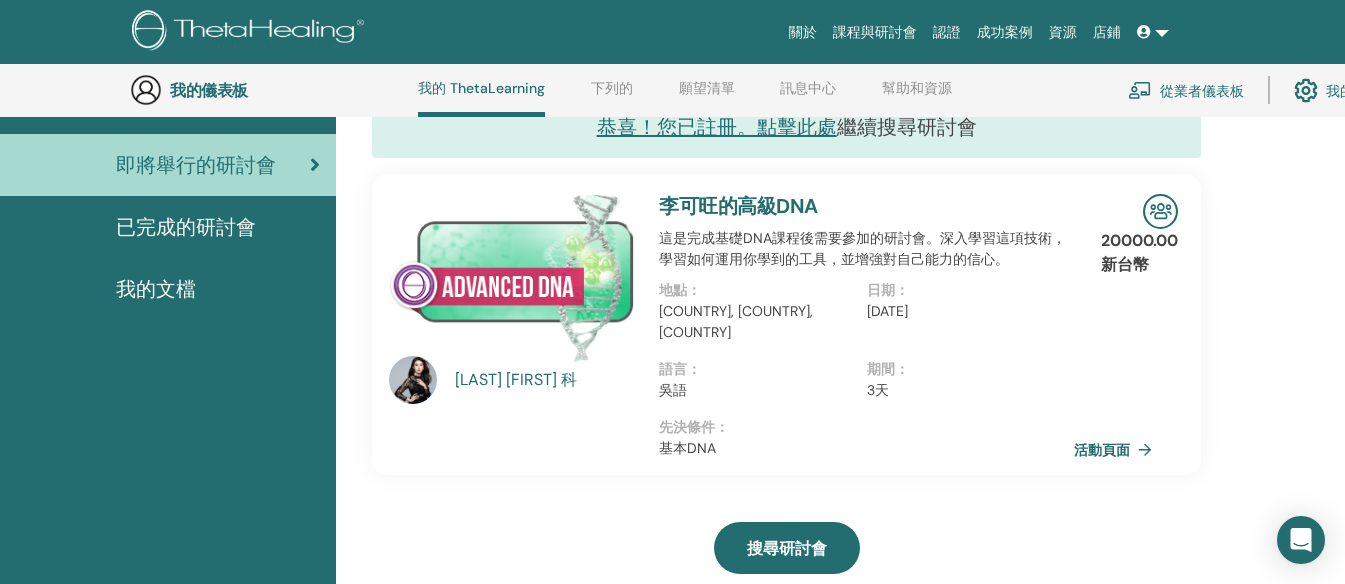 scroll, scrollTop: 153, scrollLeft: 0, axis: vertical 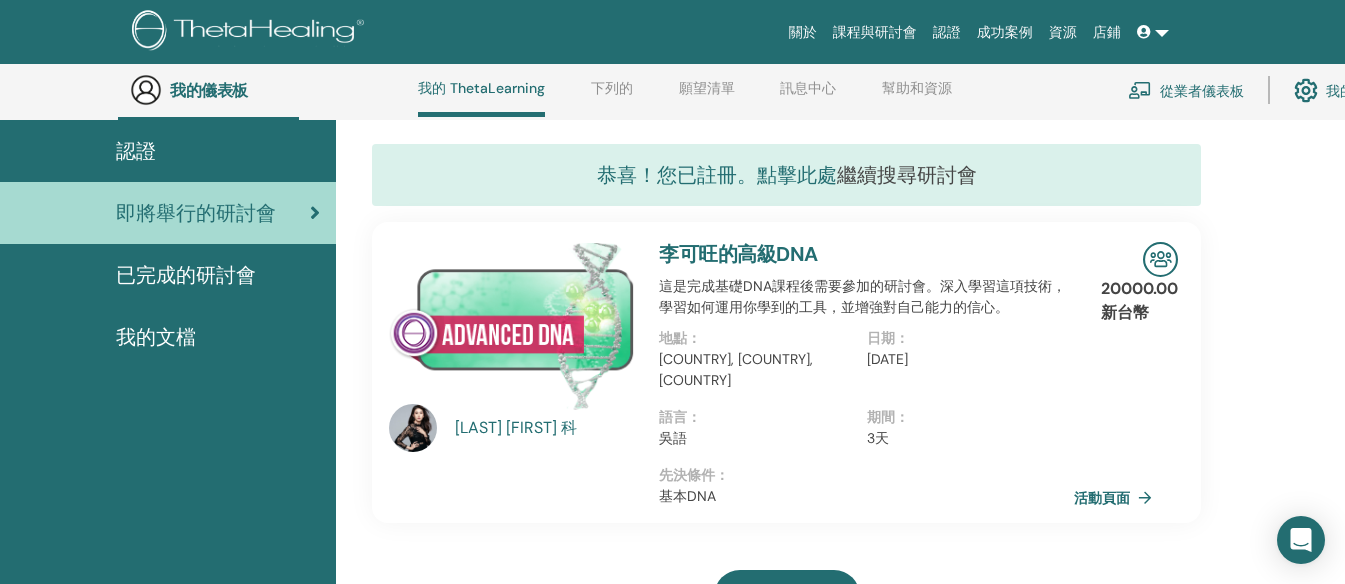 click on "恭喜！您已註冊。點擊此處" at bounding box center (717, 175) 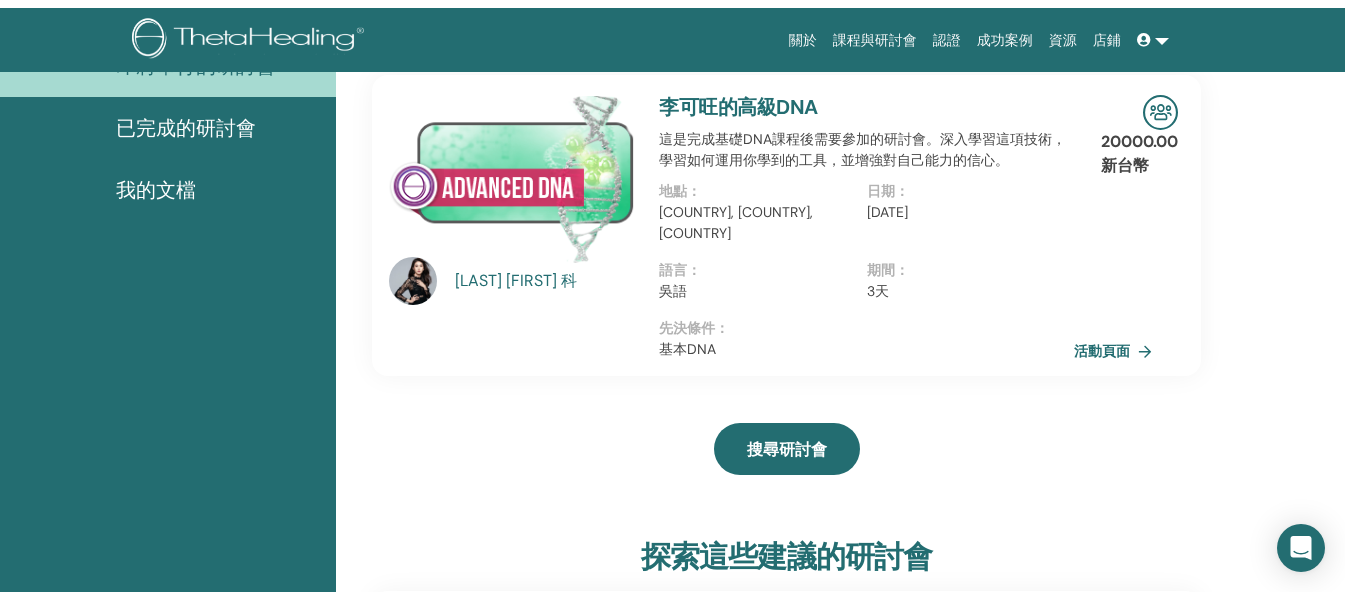 scroll, scrollTop: 0, scrollLeft: 0, axis: both 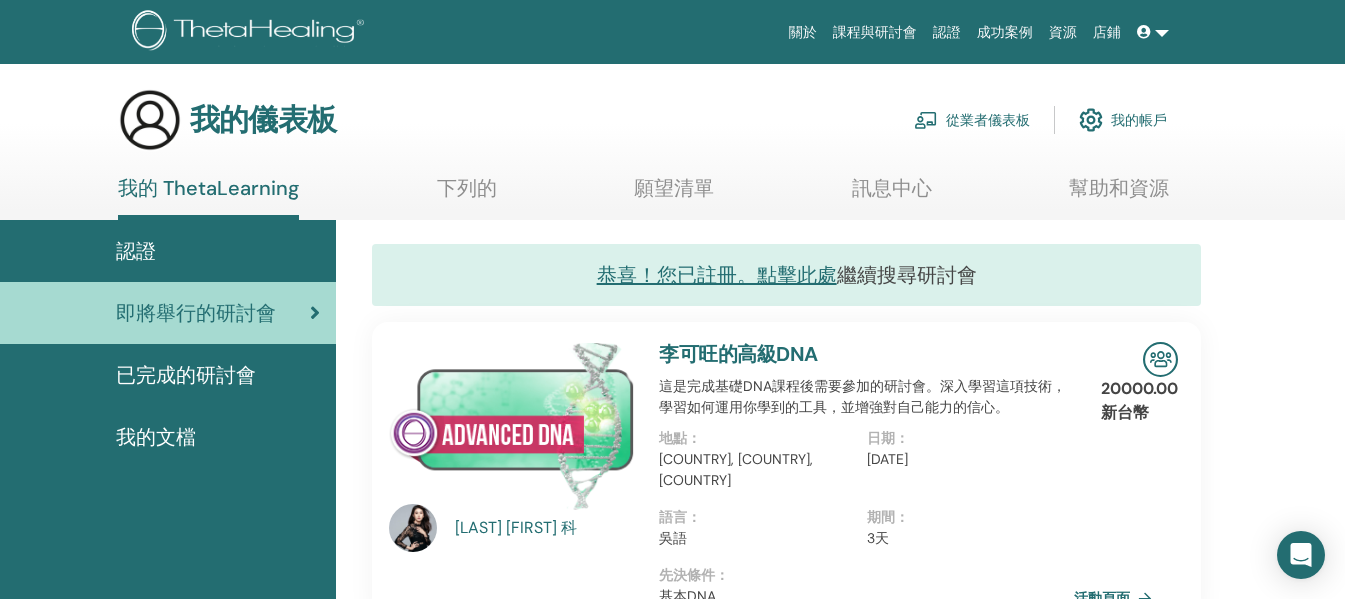 click at bounding box center (1153, 32) 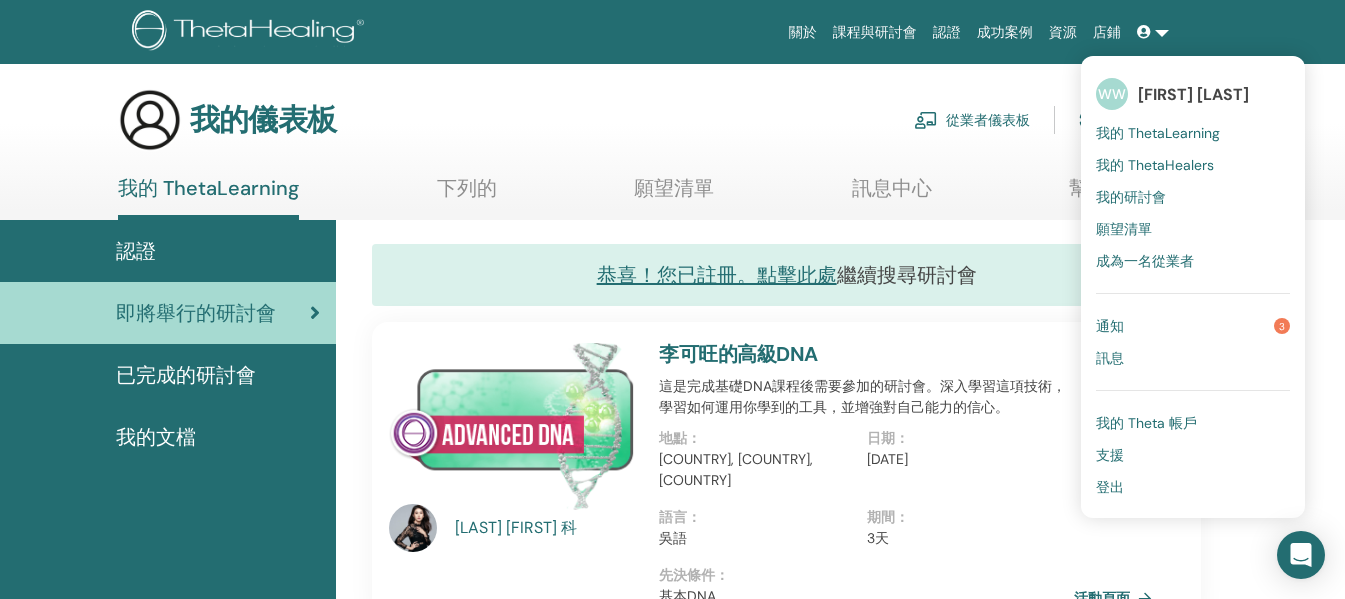 click on "威廉·威廉" at bounding box center [1193, 94] 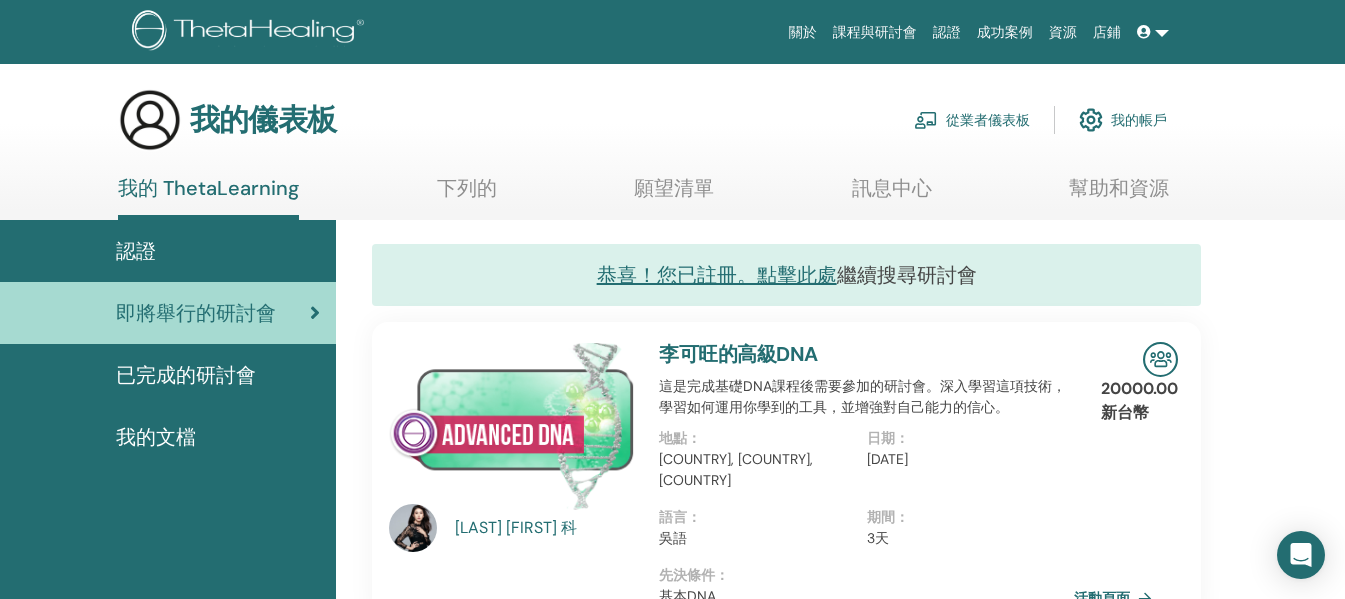 click at bounding box center (1144, 32) 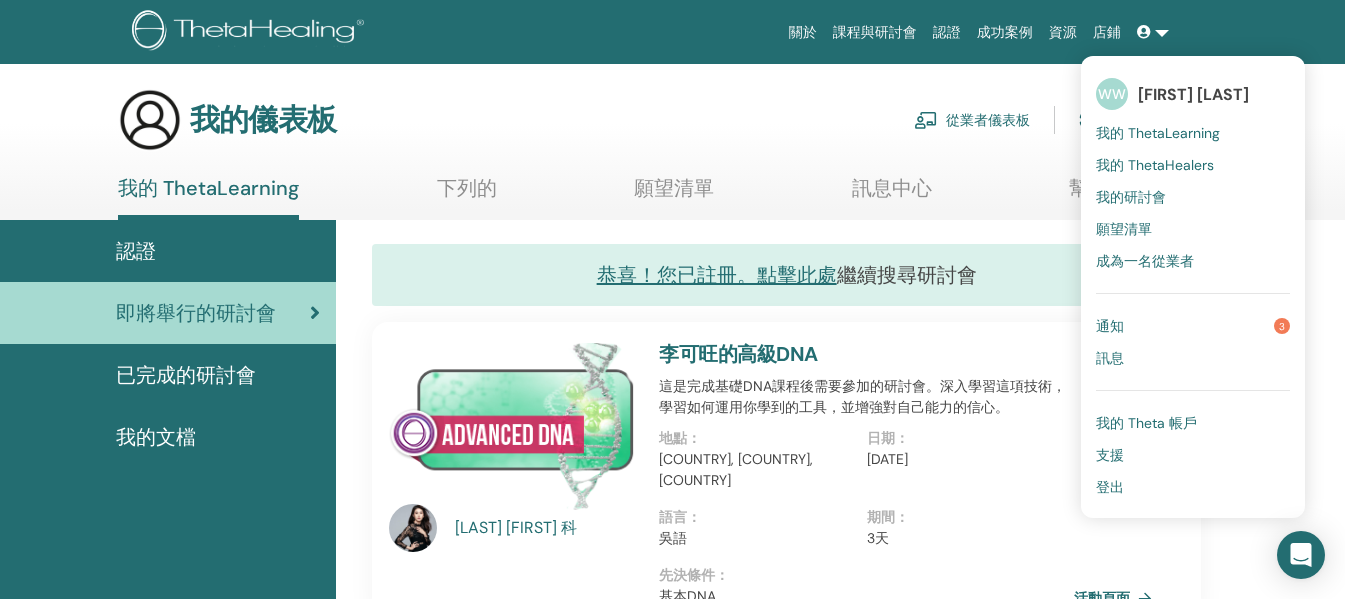click on "我的 Theta 帳戶" at bounding box center [1146, 423] 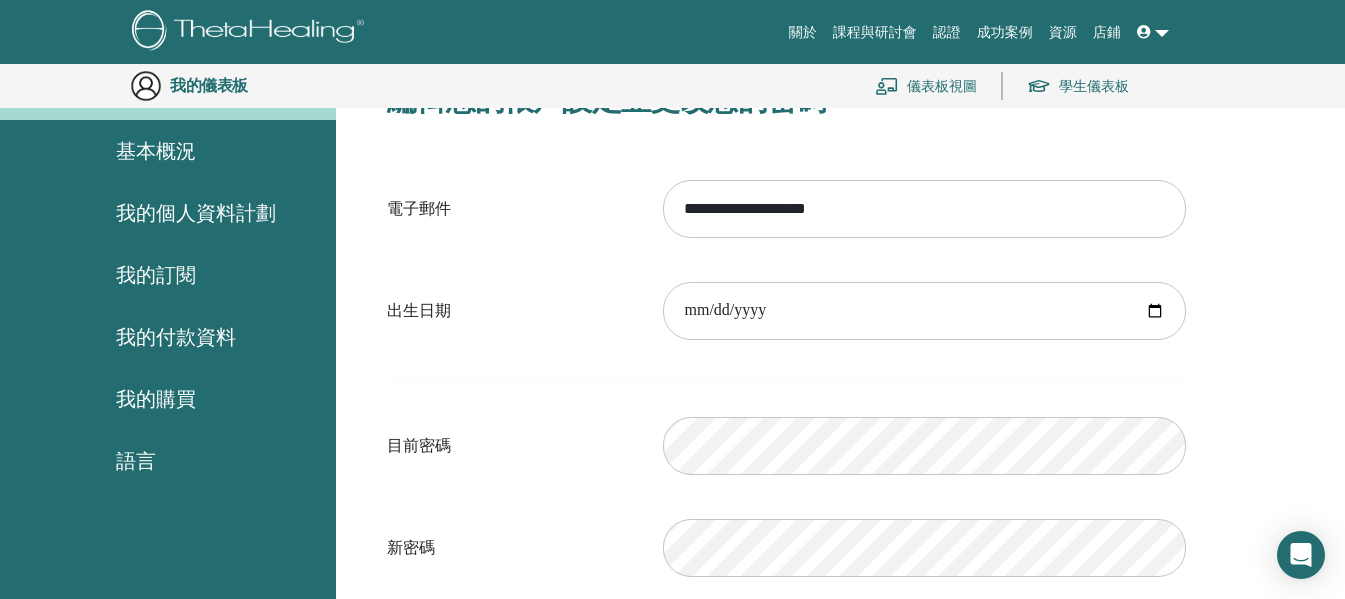 scroll, scrollTop: 144, scrollLeft: 0, axis: vertical 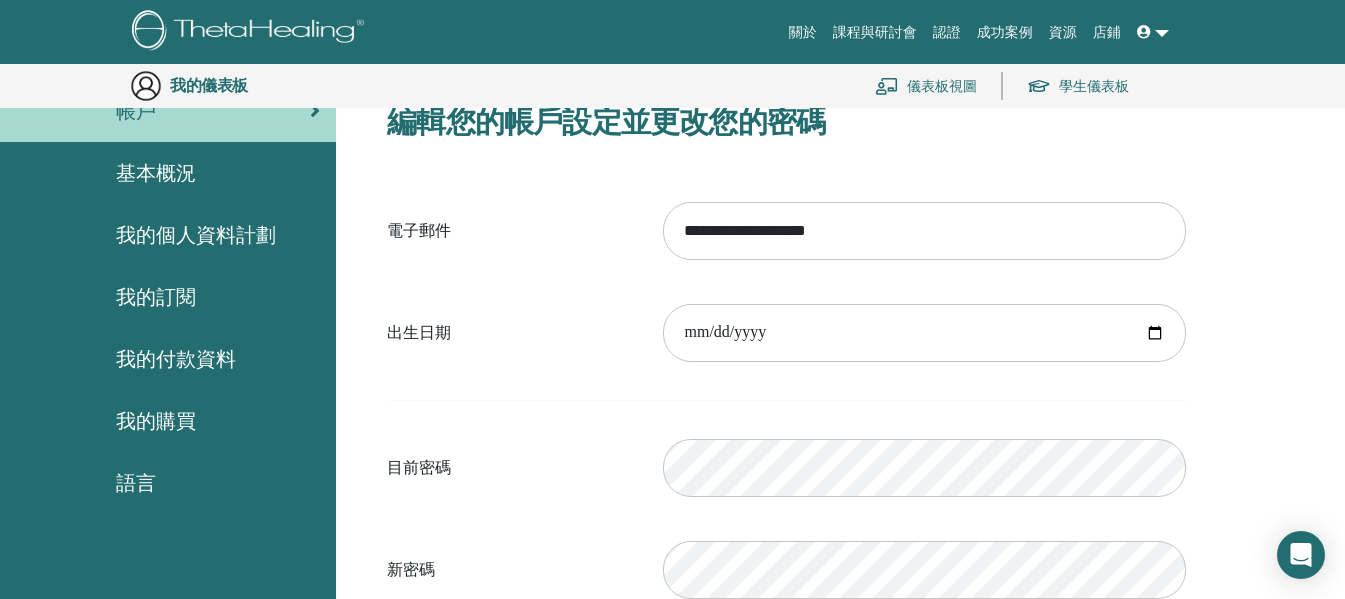 click on "基本概況" at bounding box center (156, 173) 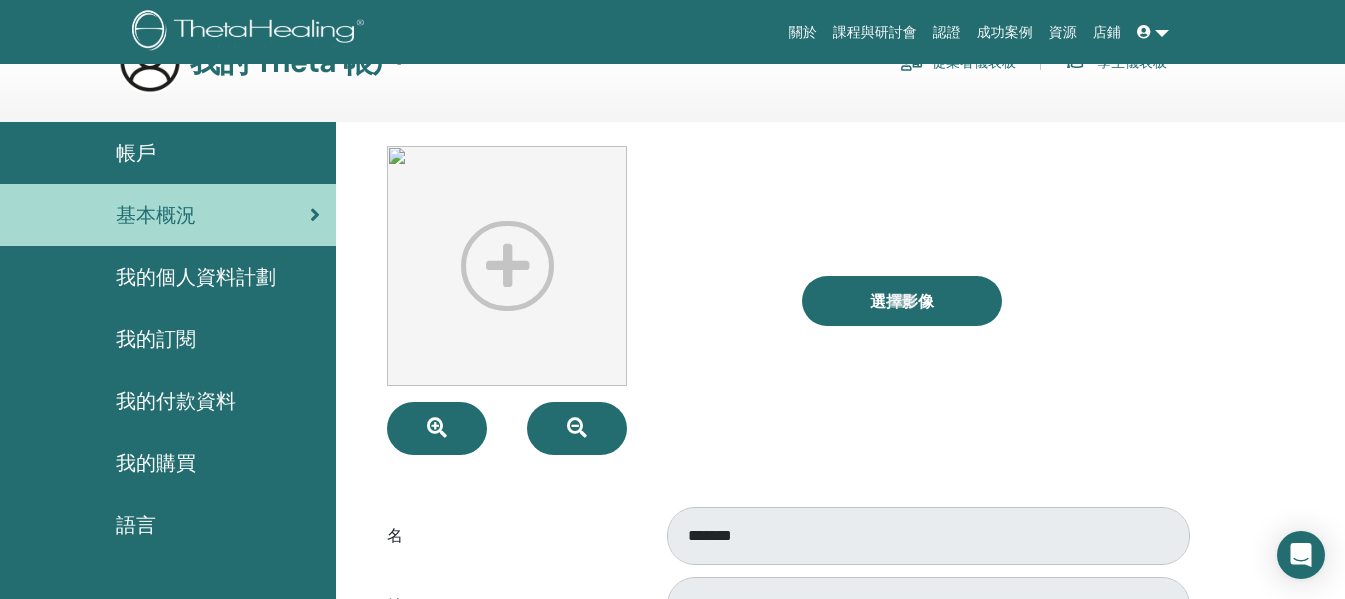 scroll, scrollTop: 0, scrollLeft: 0, axis: both 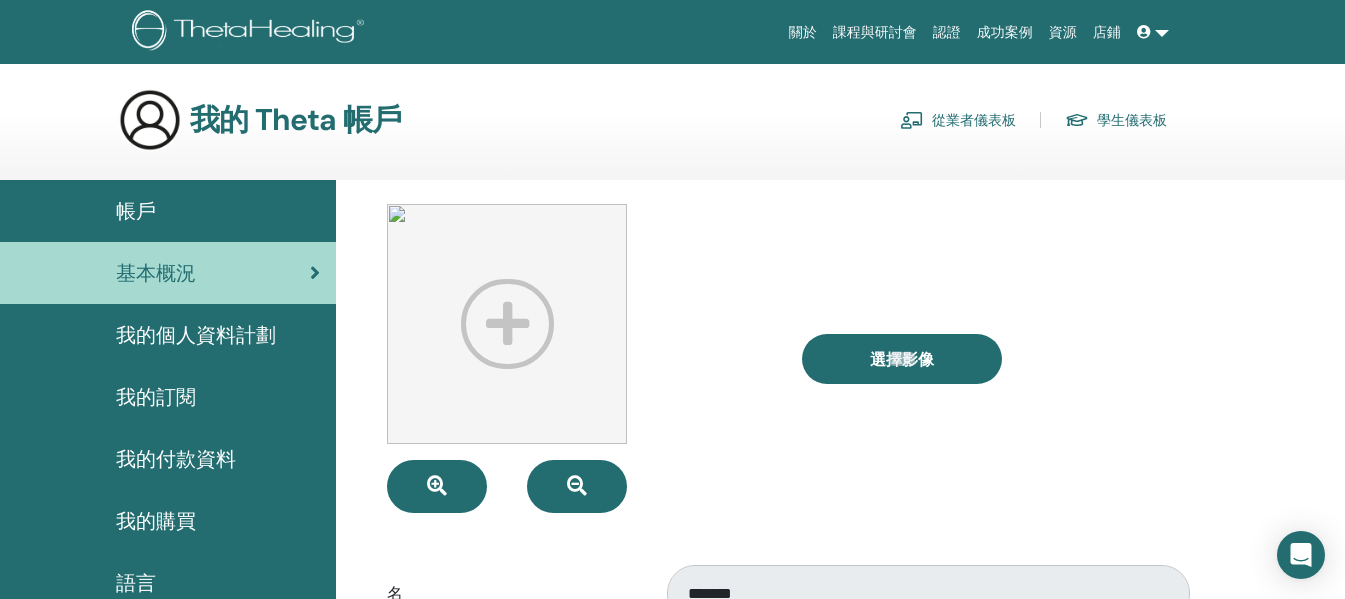 click on "從業者儀表板" at bounding box center (974, 121) 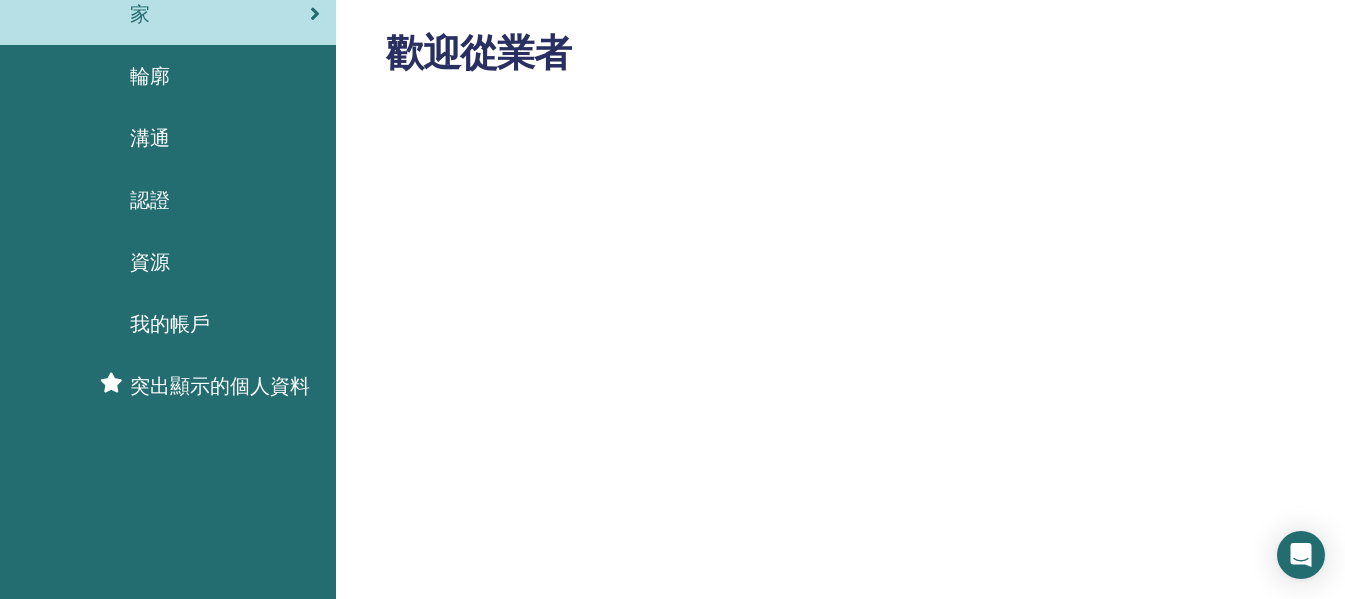 scroll, scrollTop: 0, scrollLeft: 0, axis: both 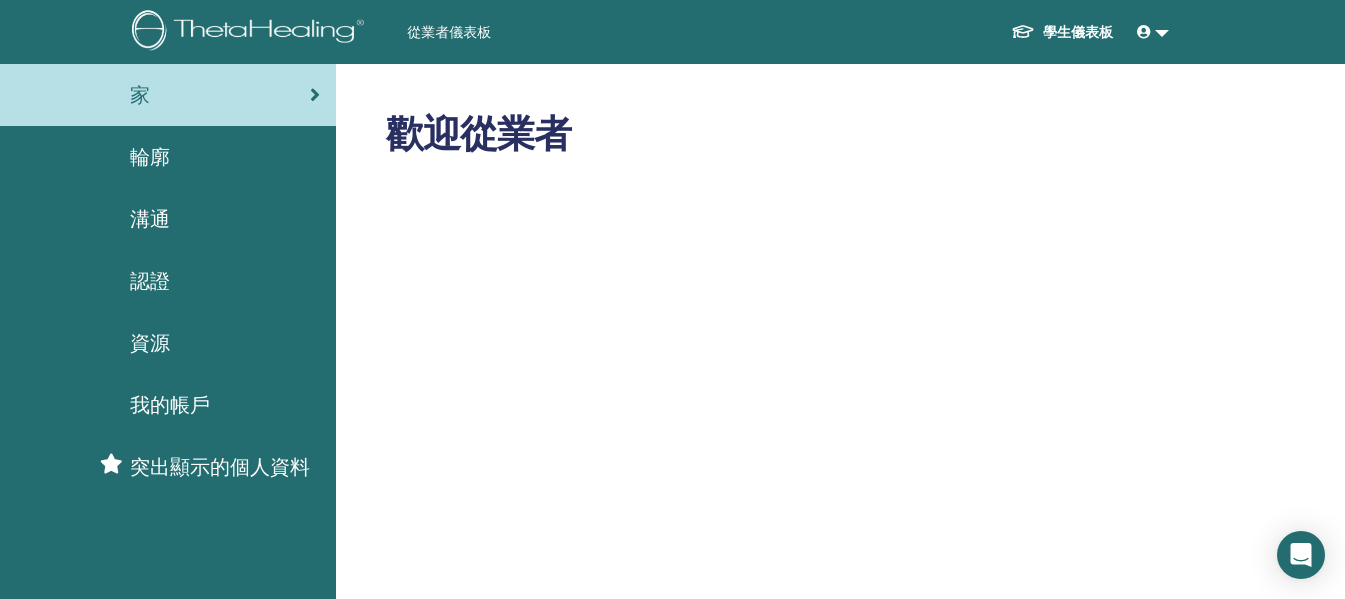 click on "我的帳戶" at bounding box center [170, 405] 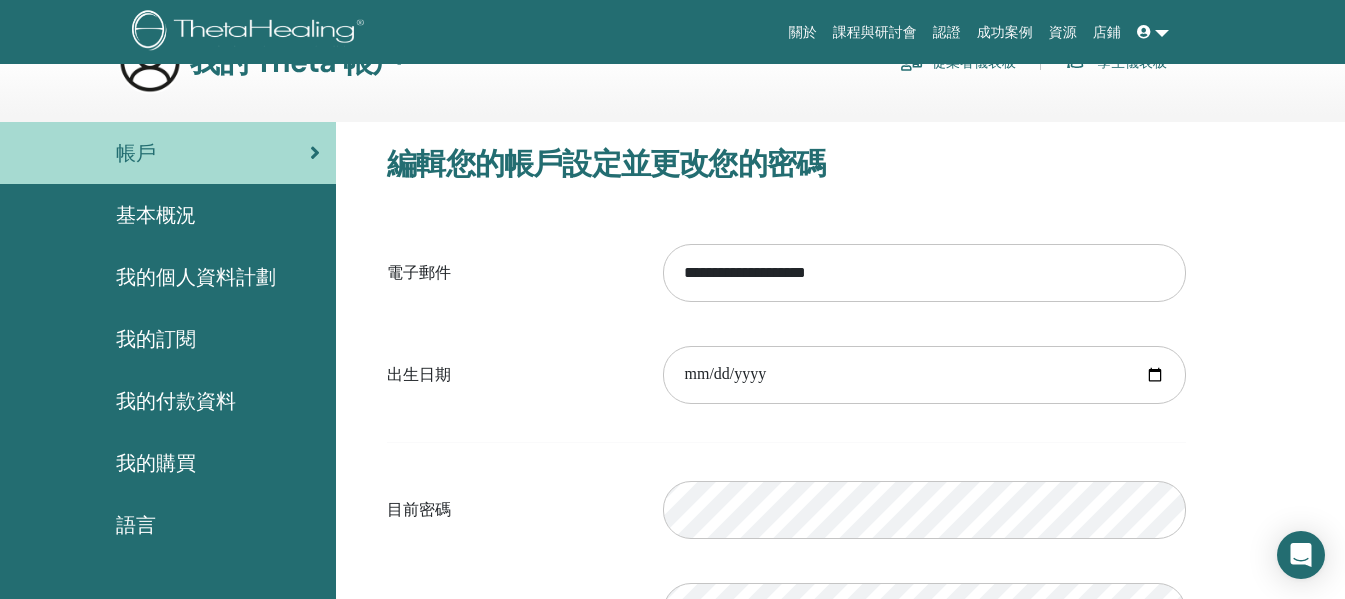 scroll, scrollTop: 0, scrollLeft: 0, axis: both 